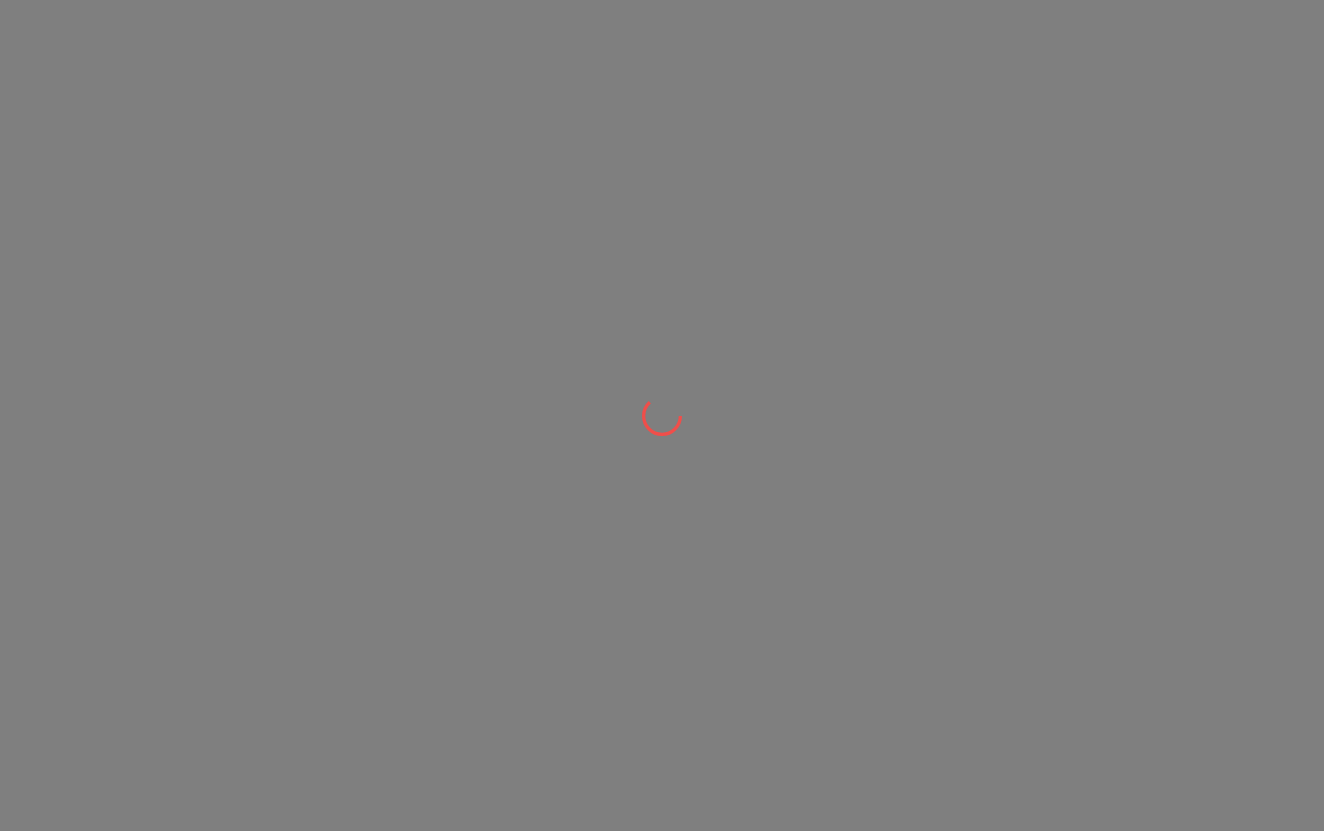 scroll, scrollTop: 0, scrollLeft: 0, axis: both 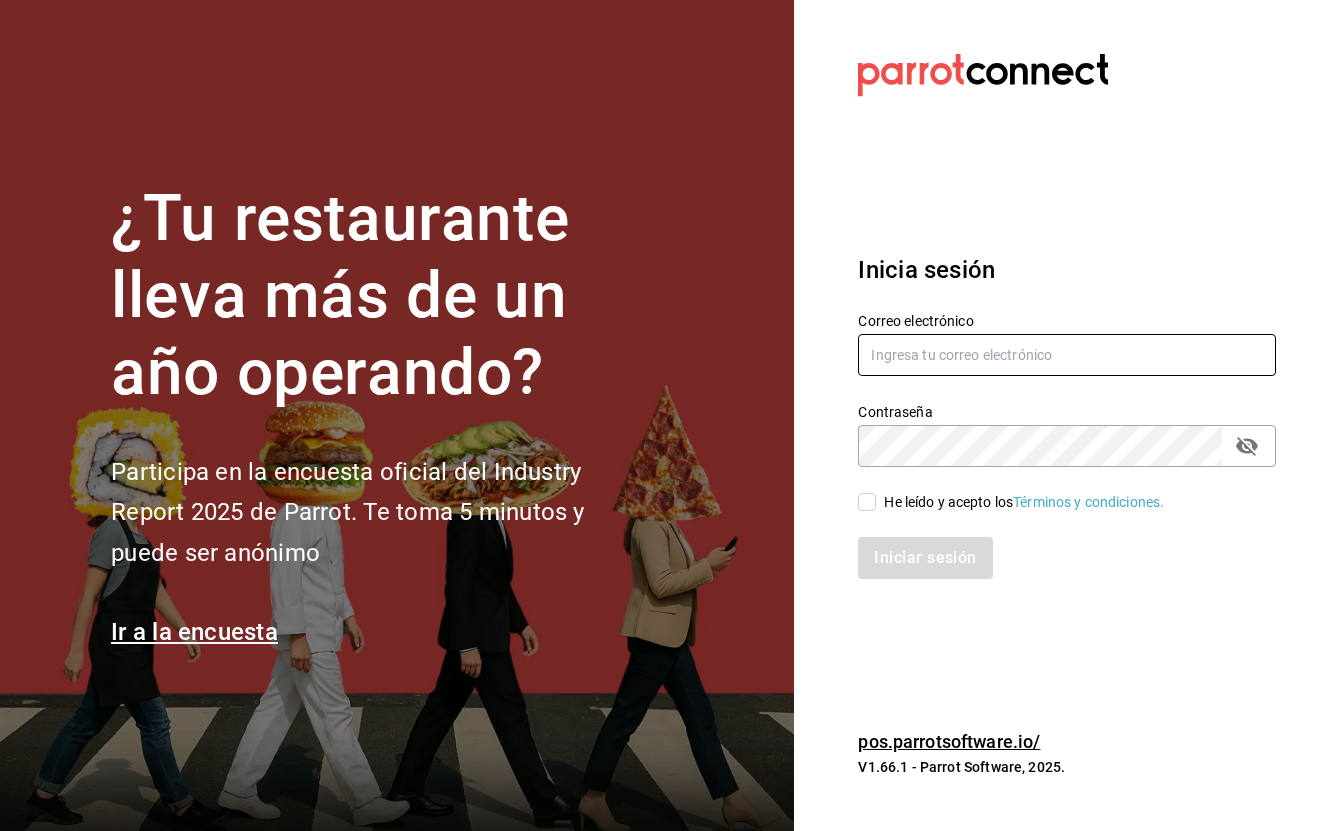type on "[EMAIL]" 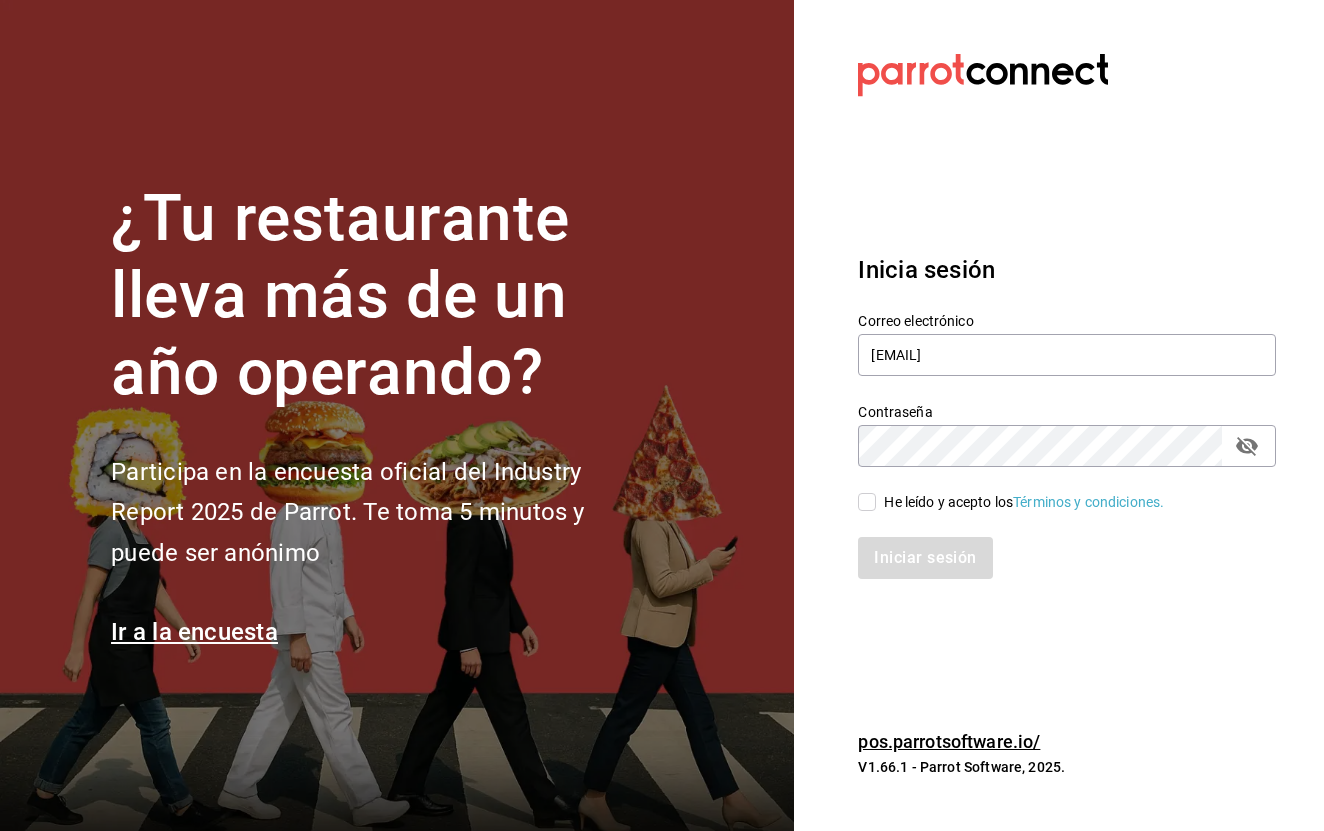 click on "He leído y acepto los  Términos y condiciones." at bounding box center [867, 502] 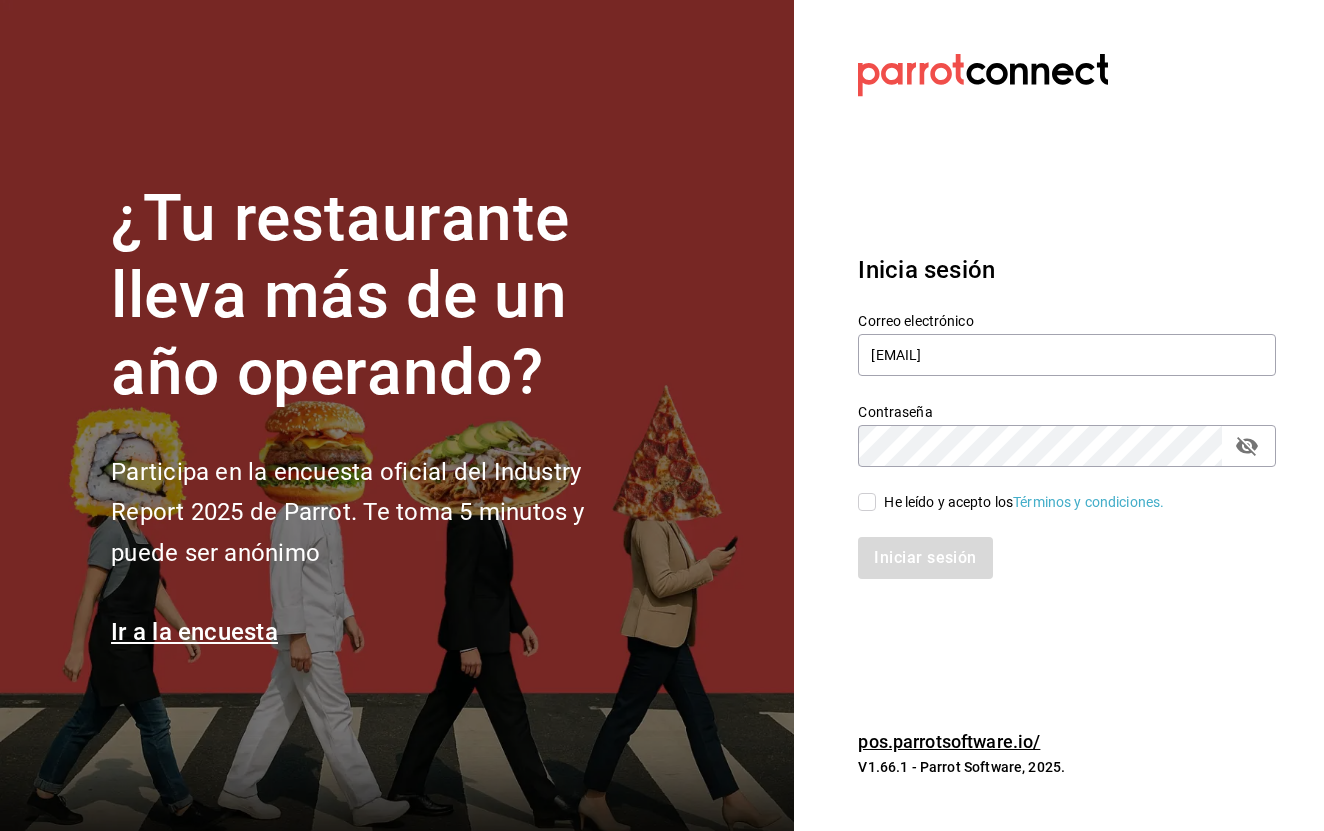 checkbox on "true" 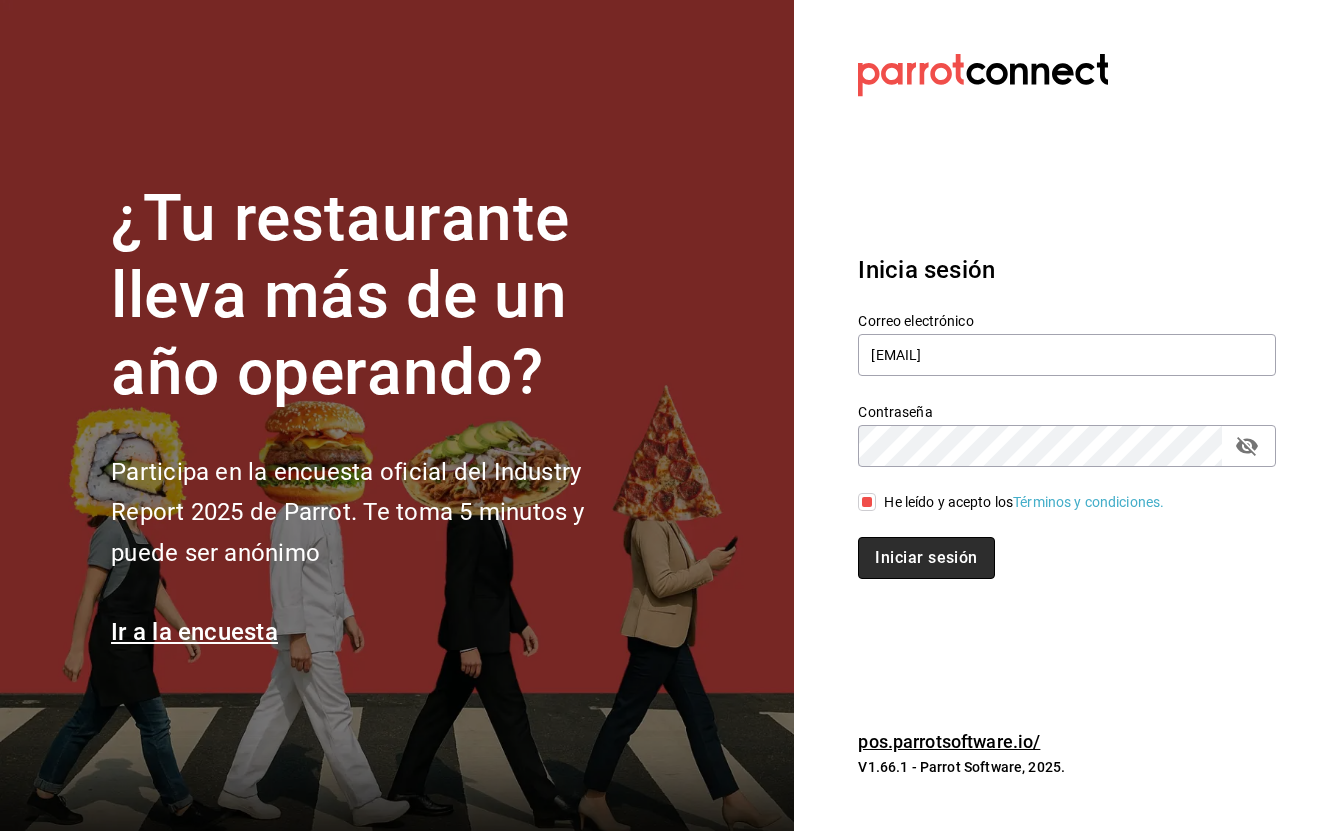 click on "Iniciar sesión" at bounding box center [926, 558] 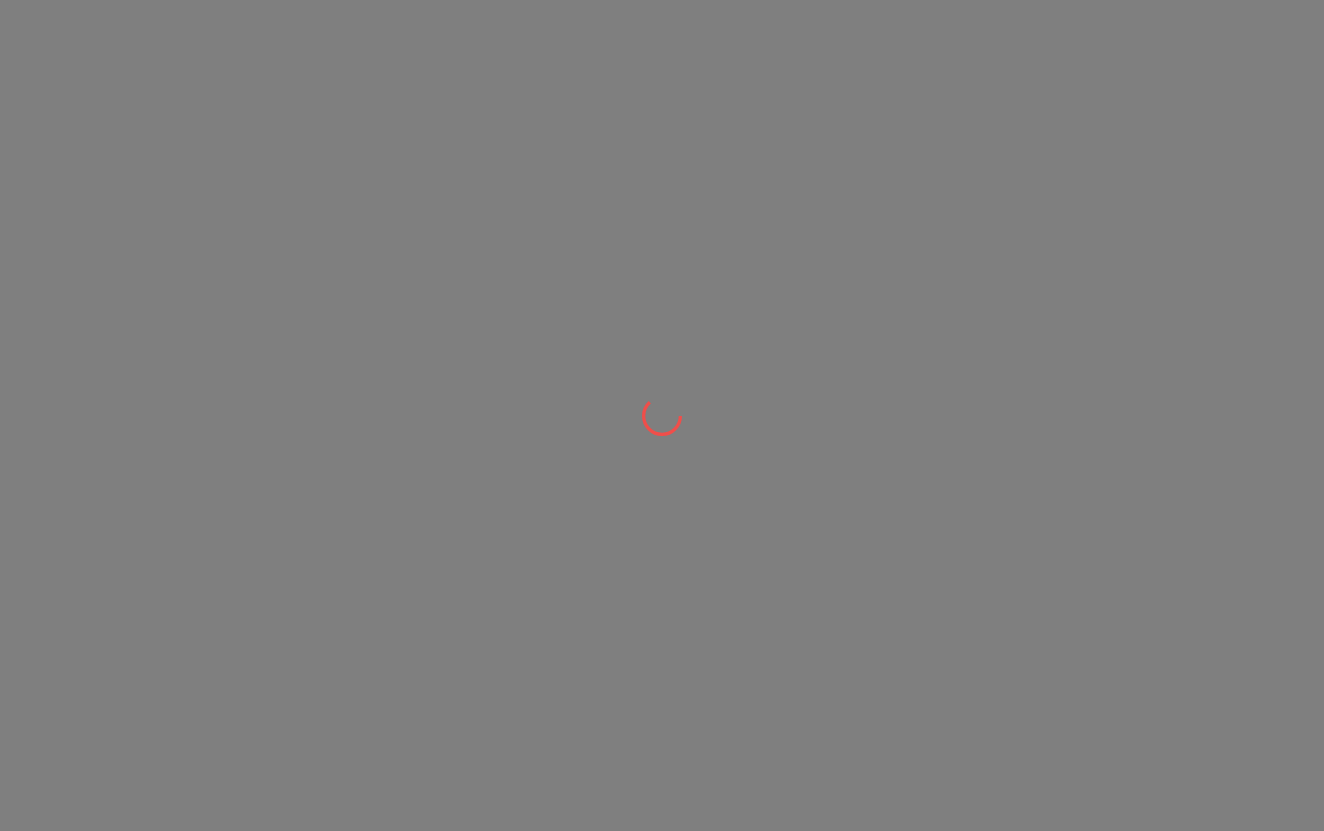 scroll, scrollTop: 0, scrollLeft: 0, axis: both 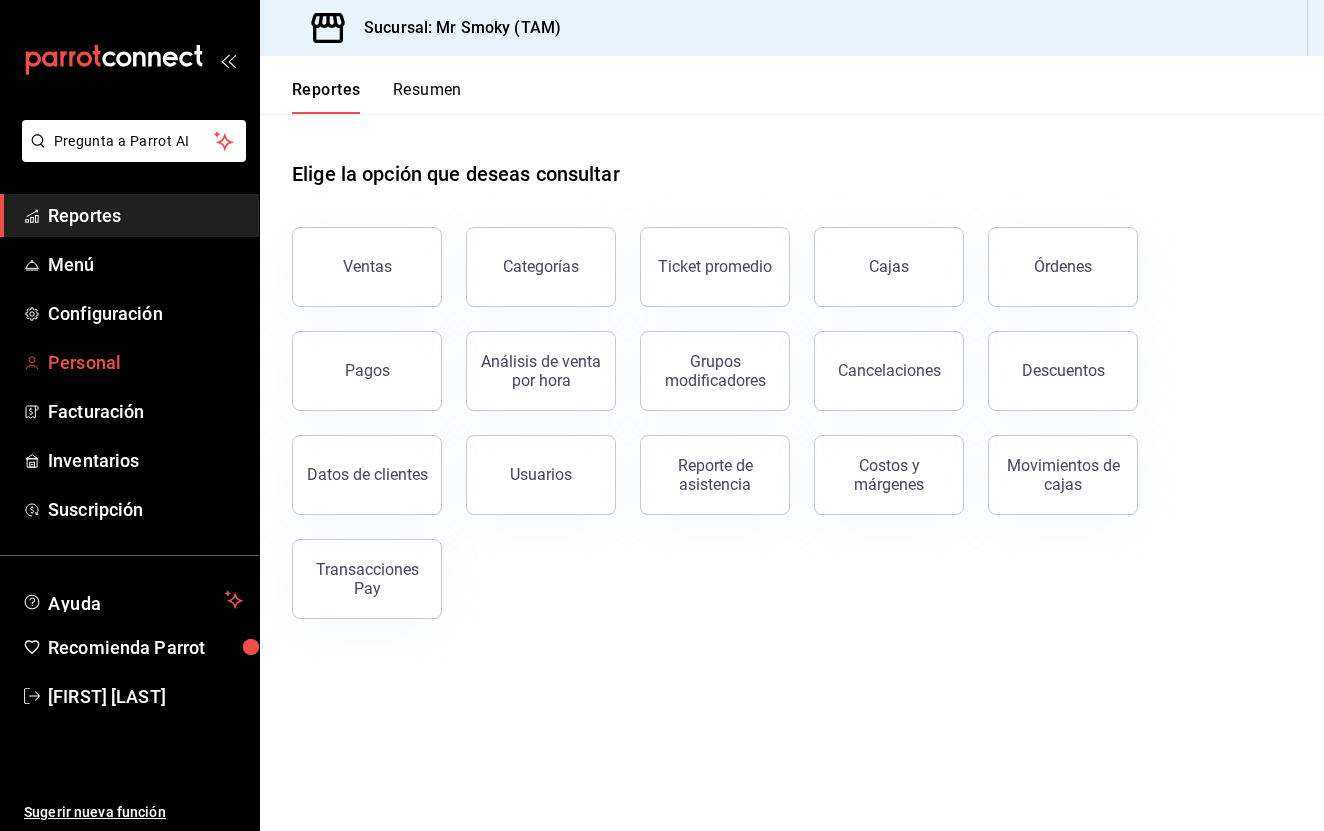 click on "Personal" at bounding box center (145, 362) 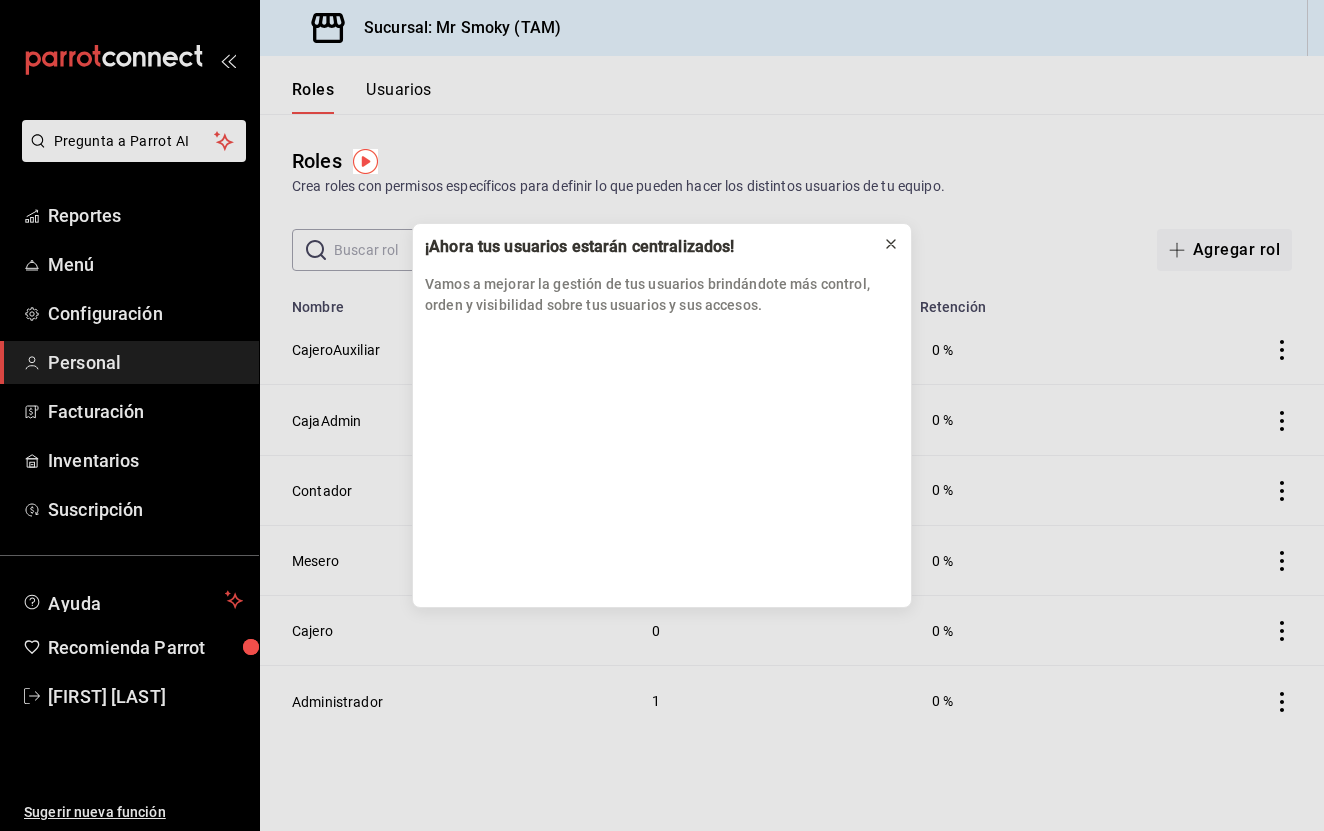 click 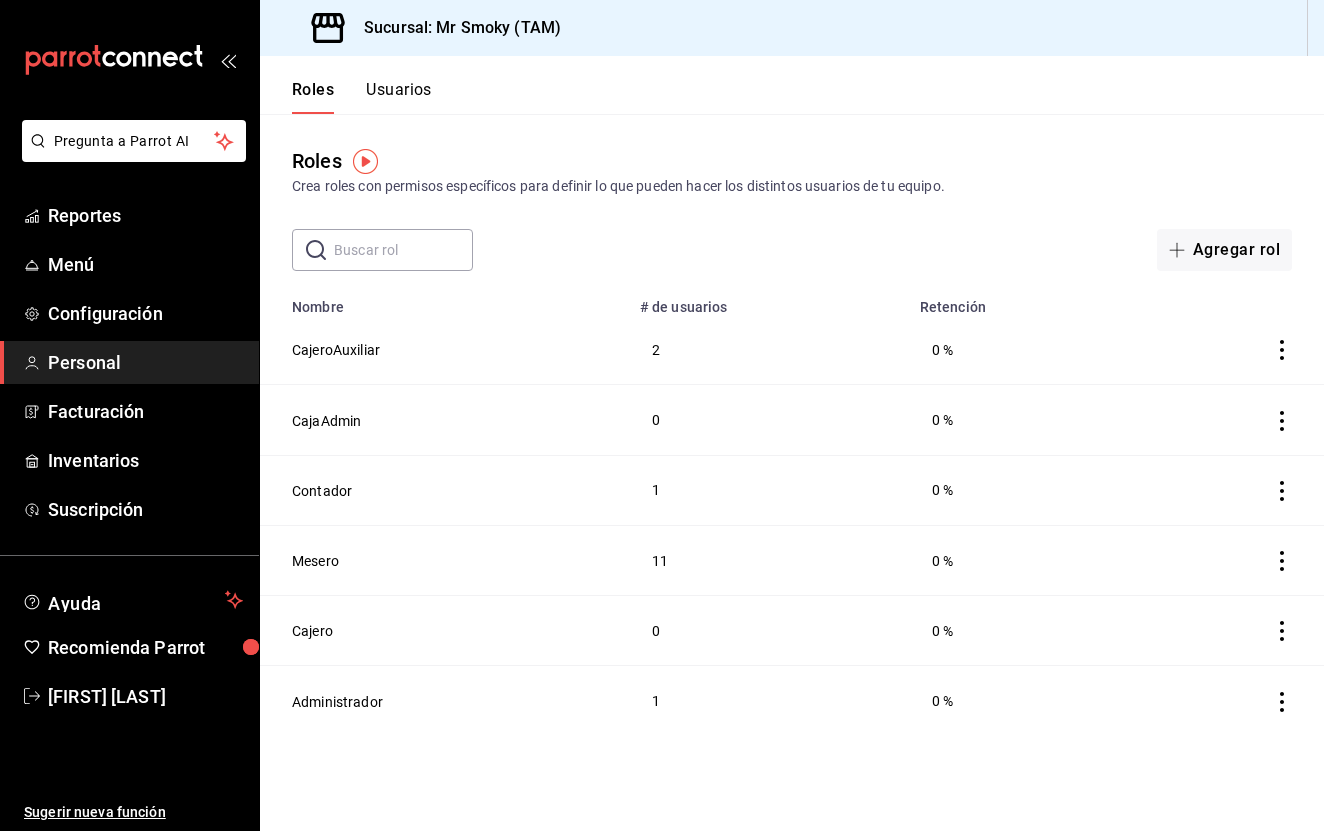 click on "Roles Usuarios" at bounding box center (346, 85) 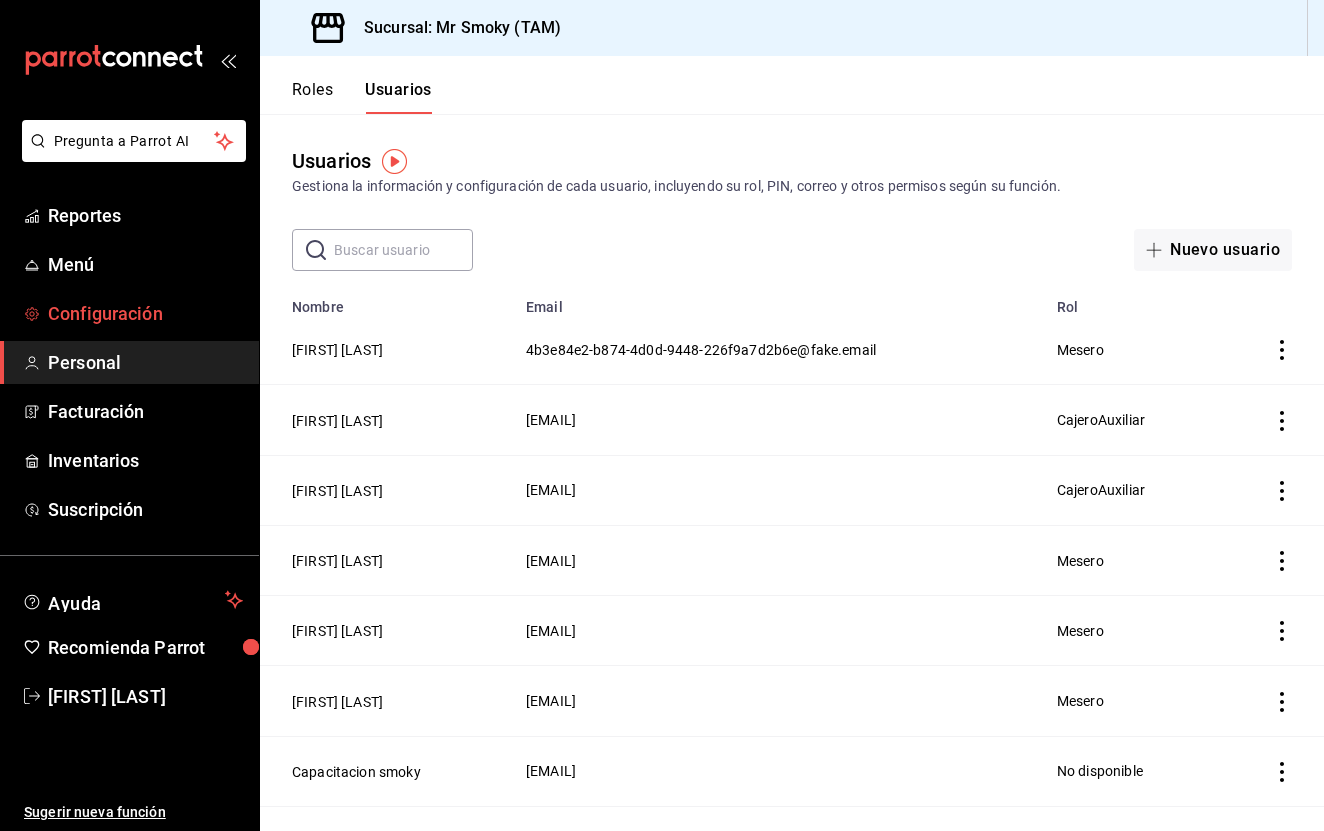 click on "Configuración" at bounding box center (145, 313) 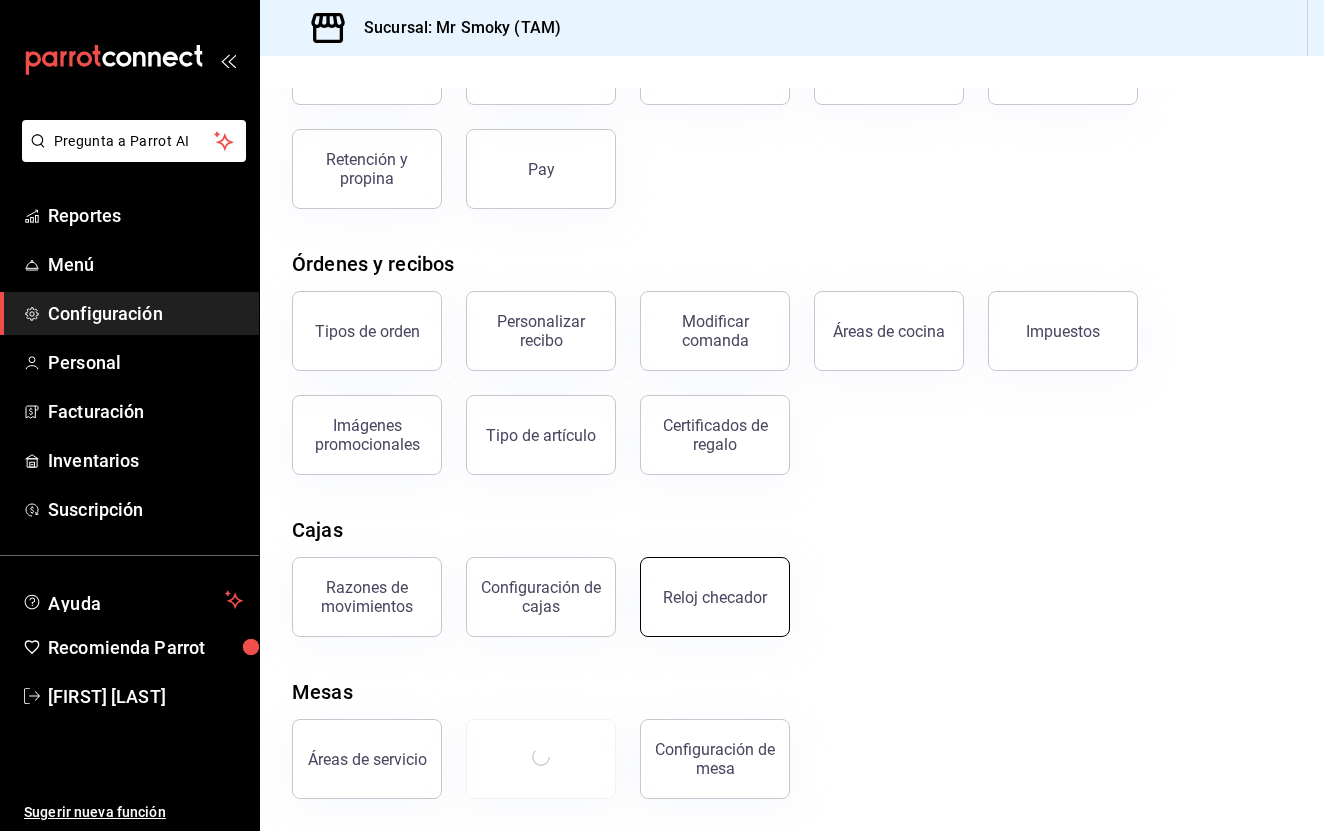 scroll, scrollTop: 183, scrollLeft: 0, axis: vertical 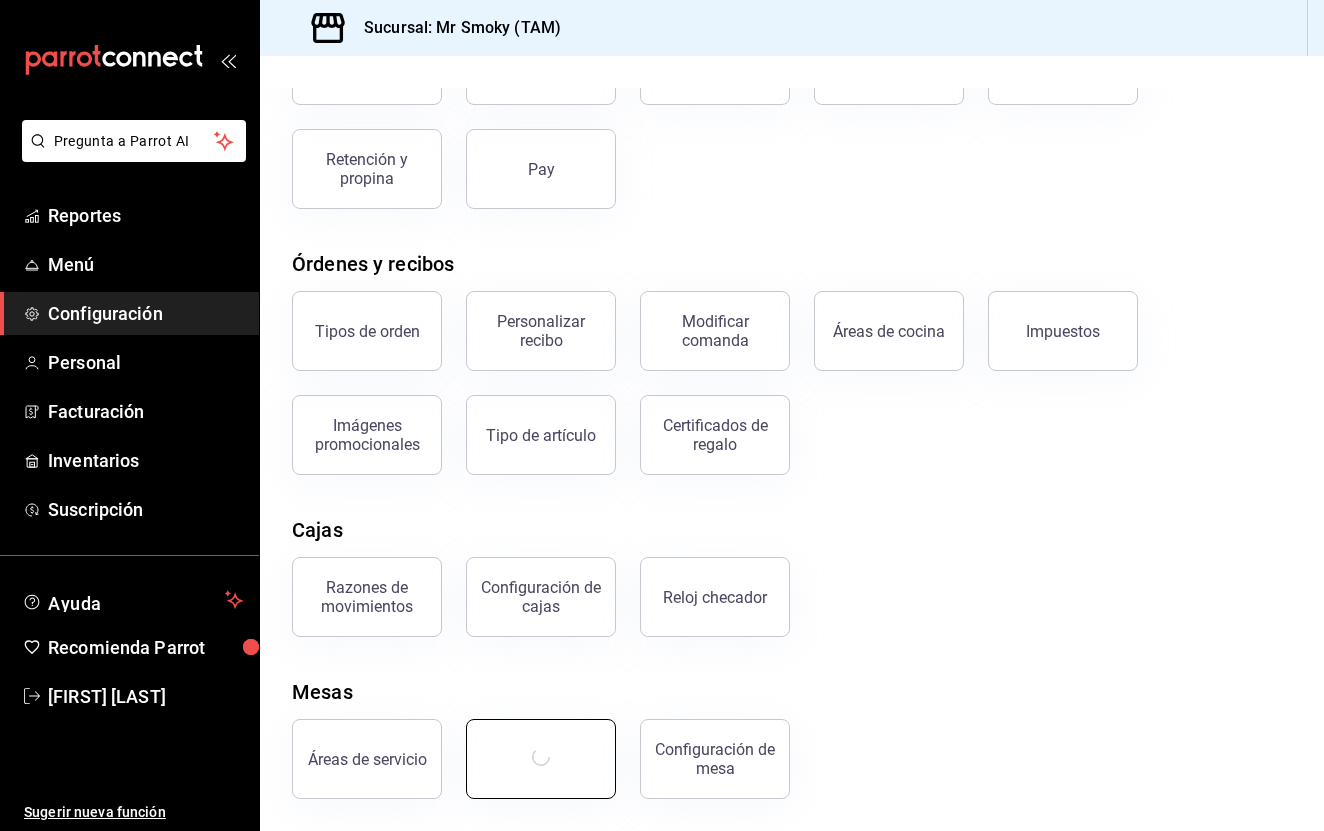 click at bounding box center [541, 759] 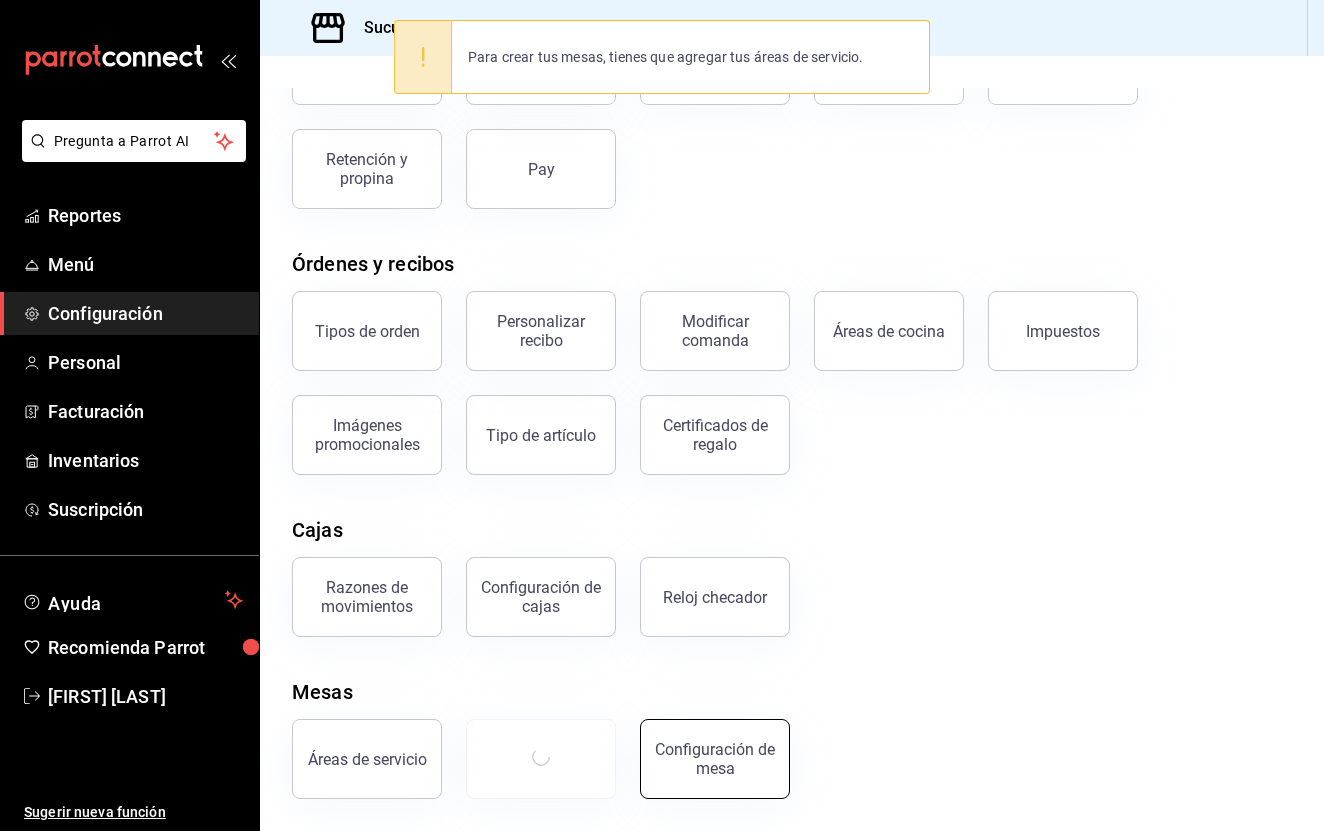 click on "Configuración de mesa" at bounding box center [715, 759] 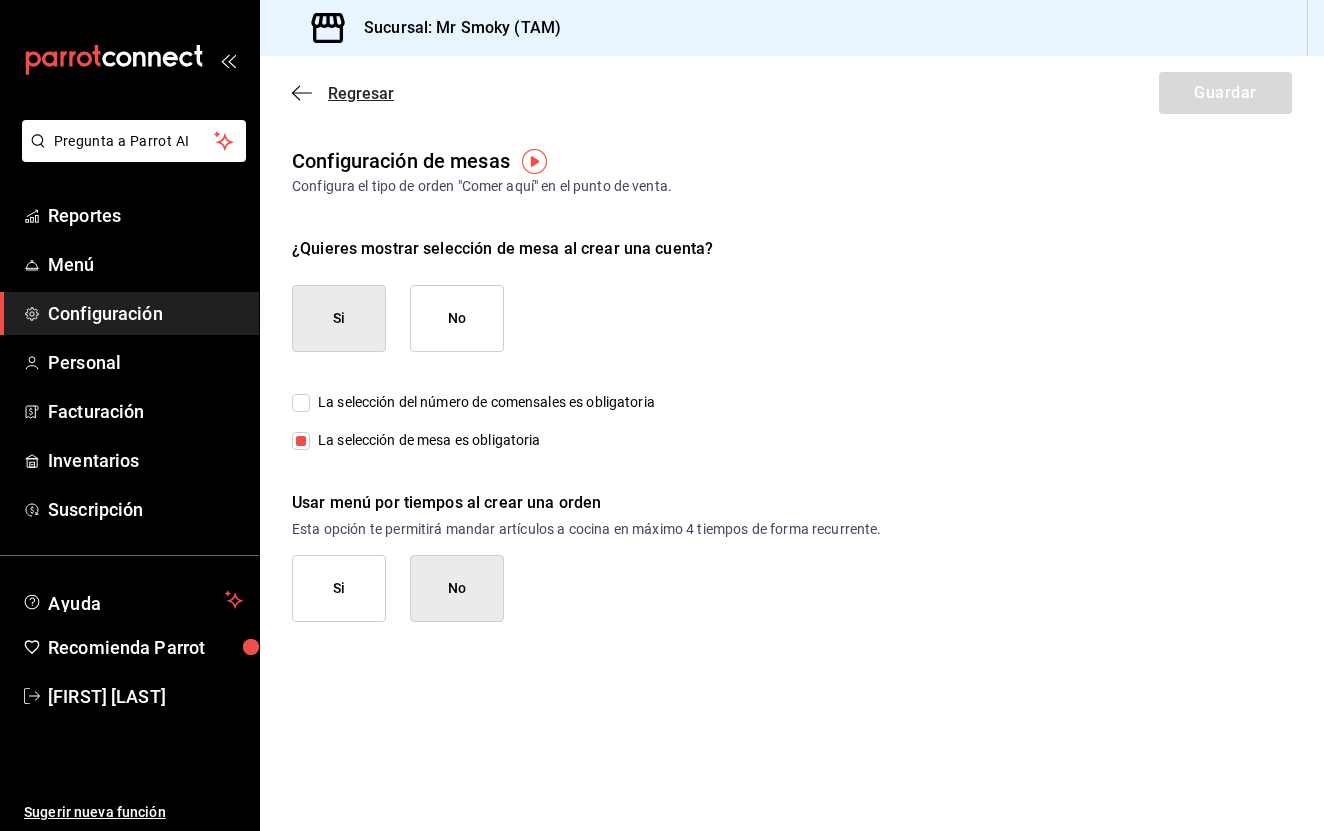 click 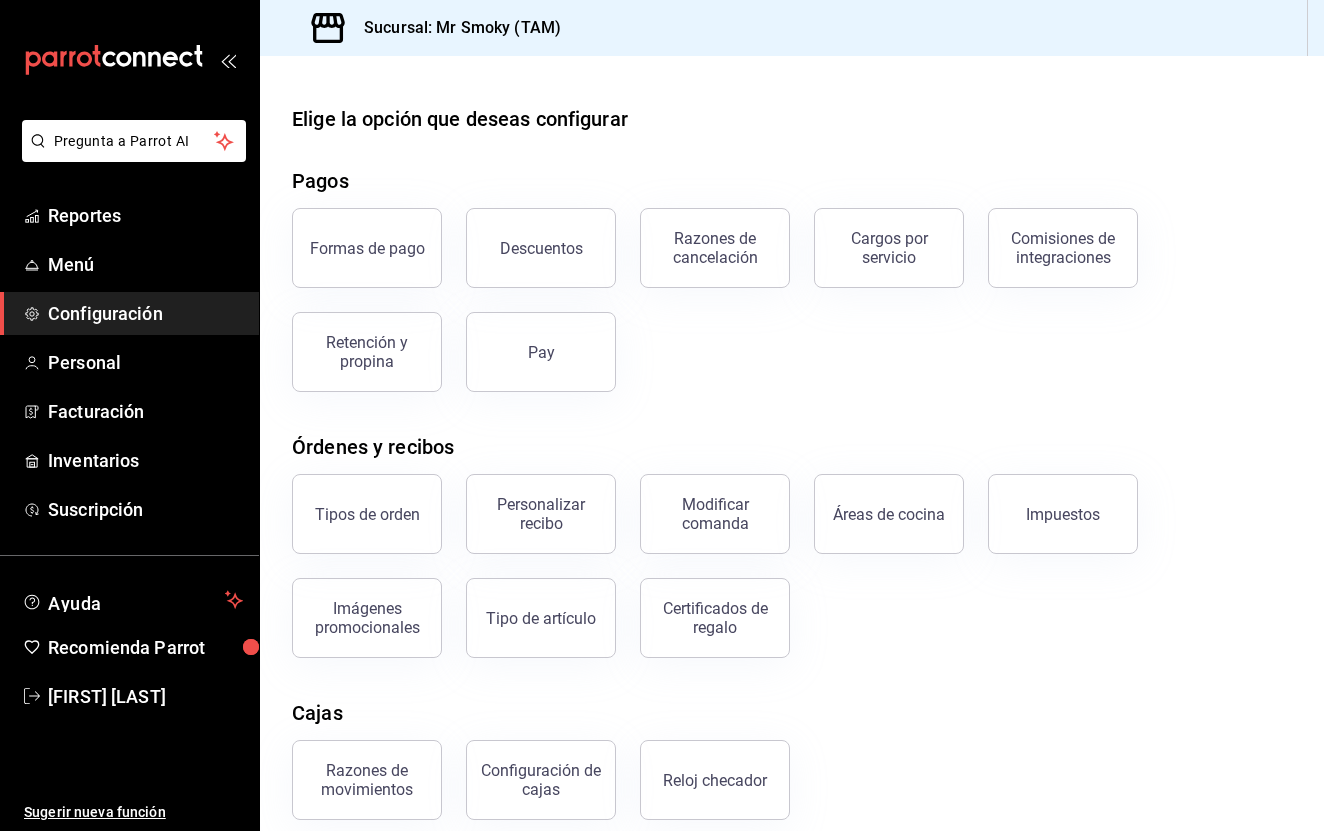 click on "Configuración de cajas" at bounding box center (529, 768) 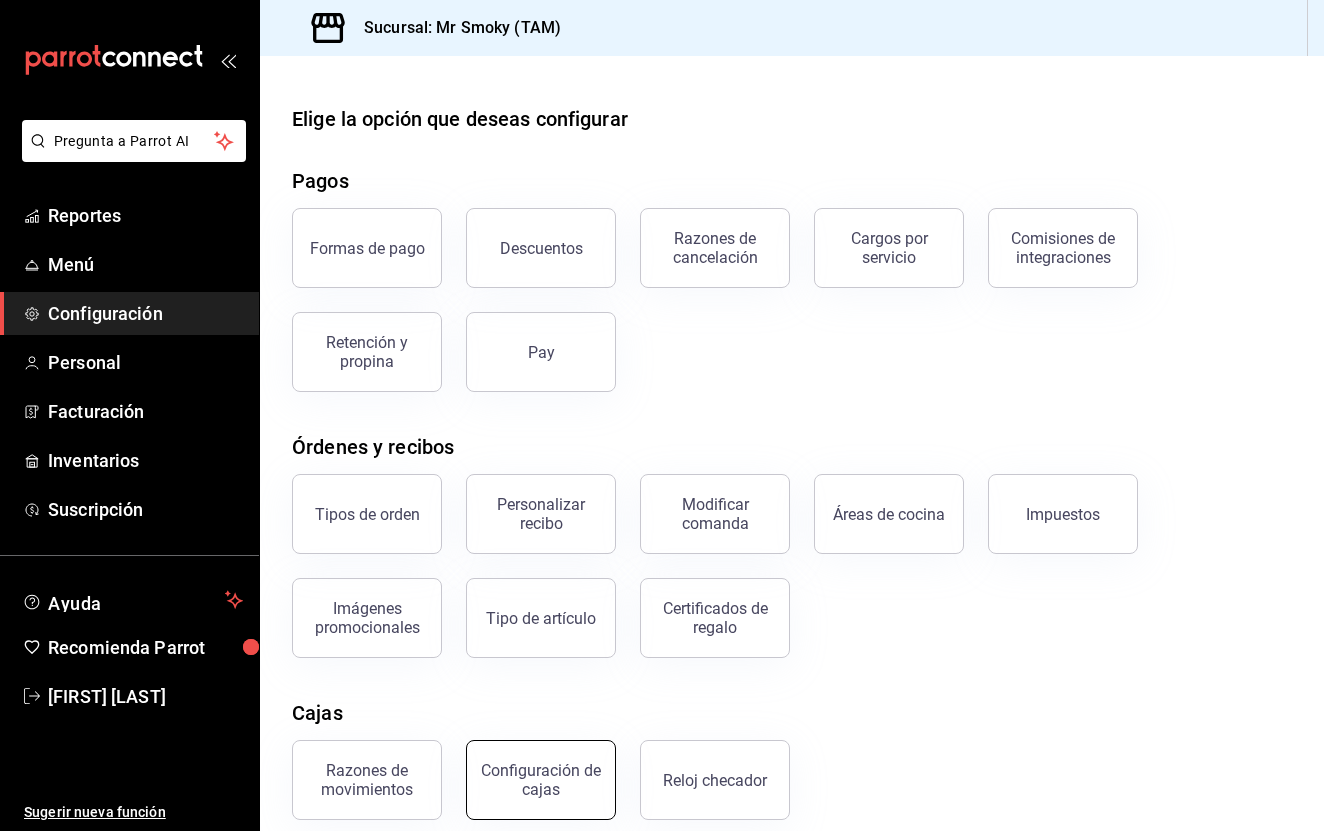 click on "Configuración de cajas" at bounding box center [541, 780] 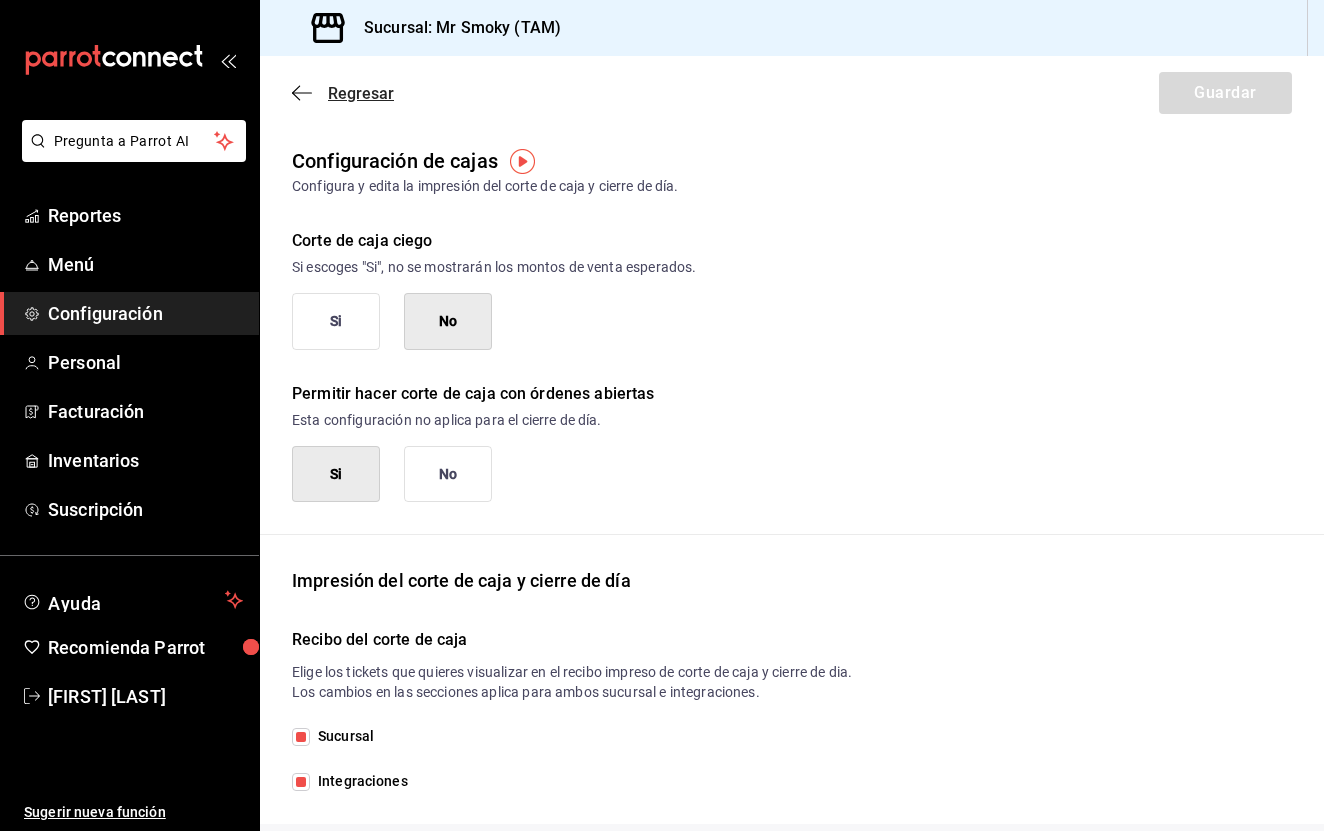 click on "Regresar" at bounding box center [343, 93] 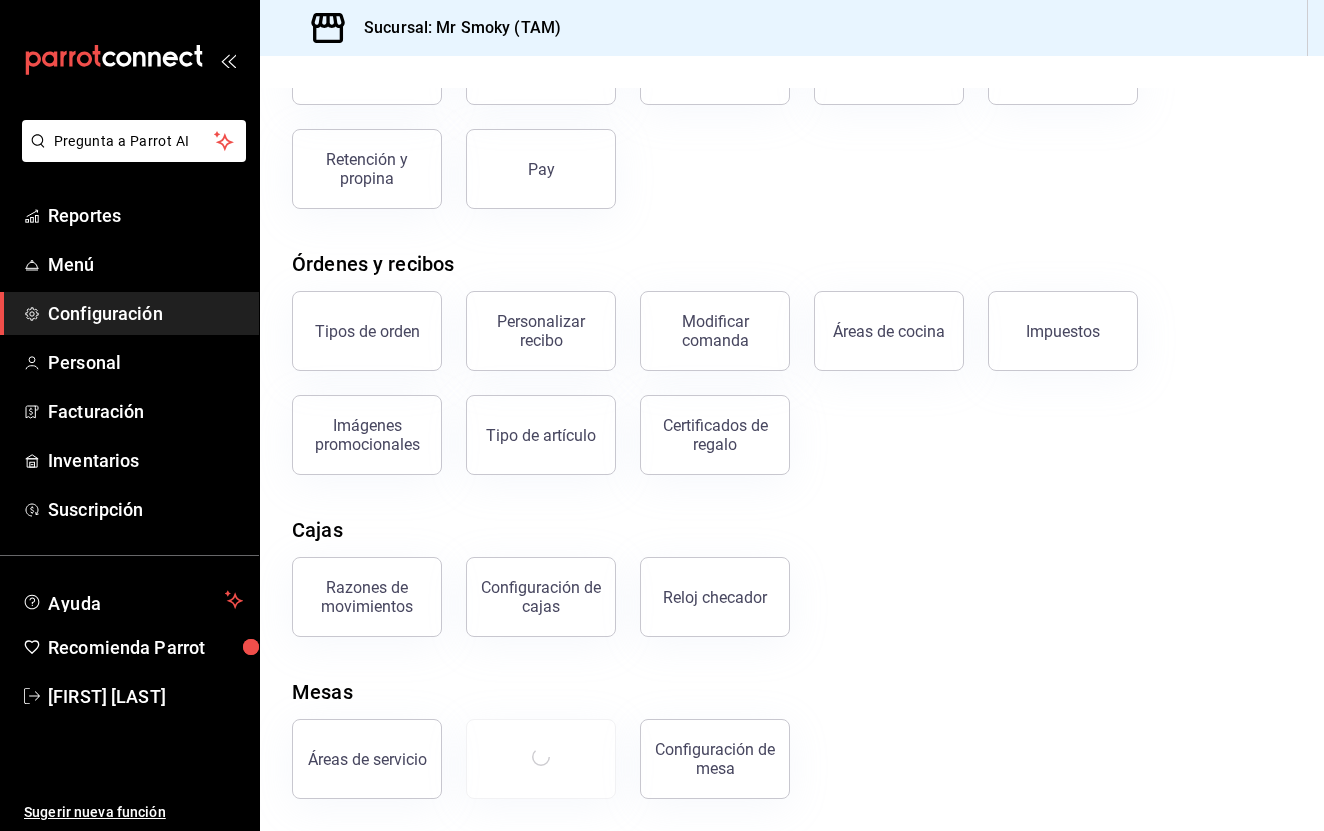 scroll, scrollTop: 183, scrollLeft: 0, axis: vertical 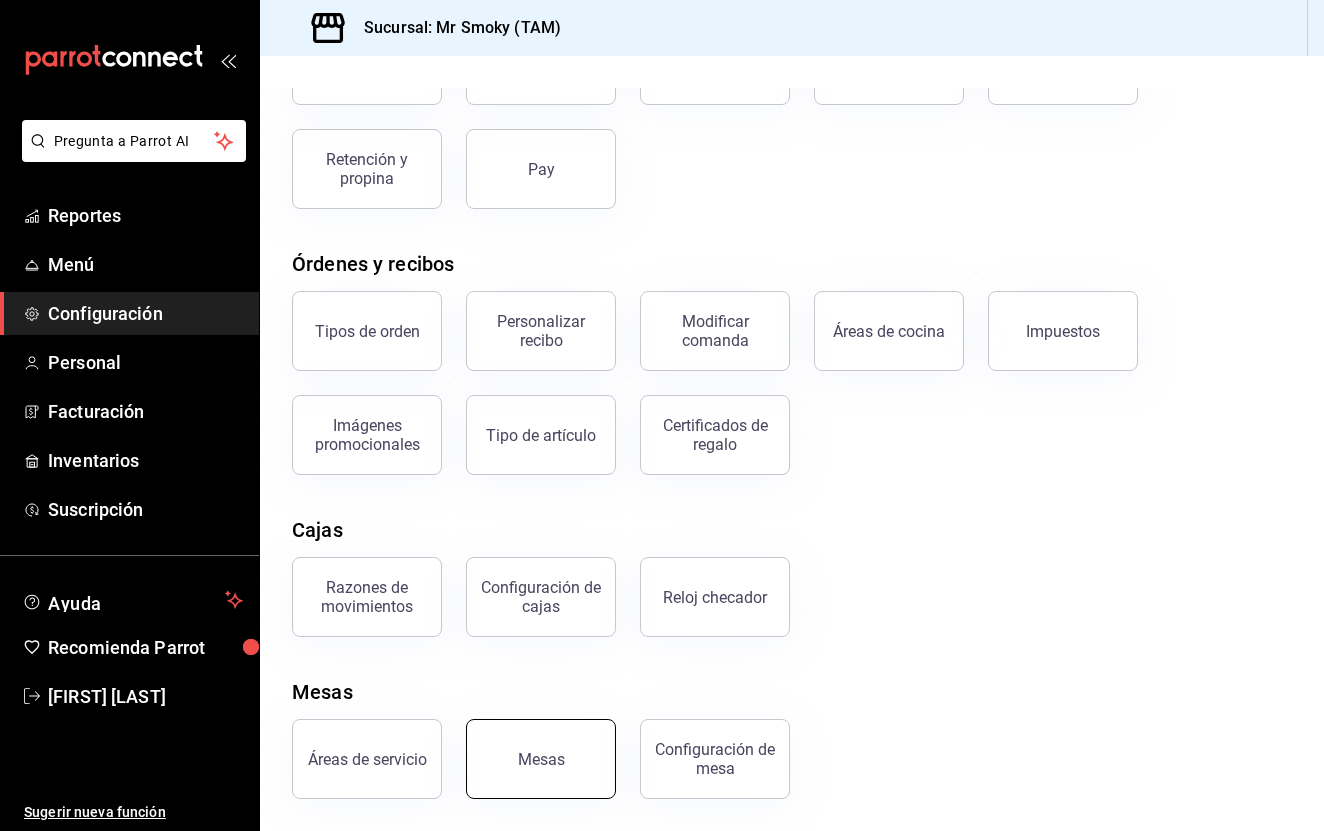 click on "Mesas" at bounding box center [541, 759] 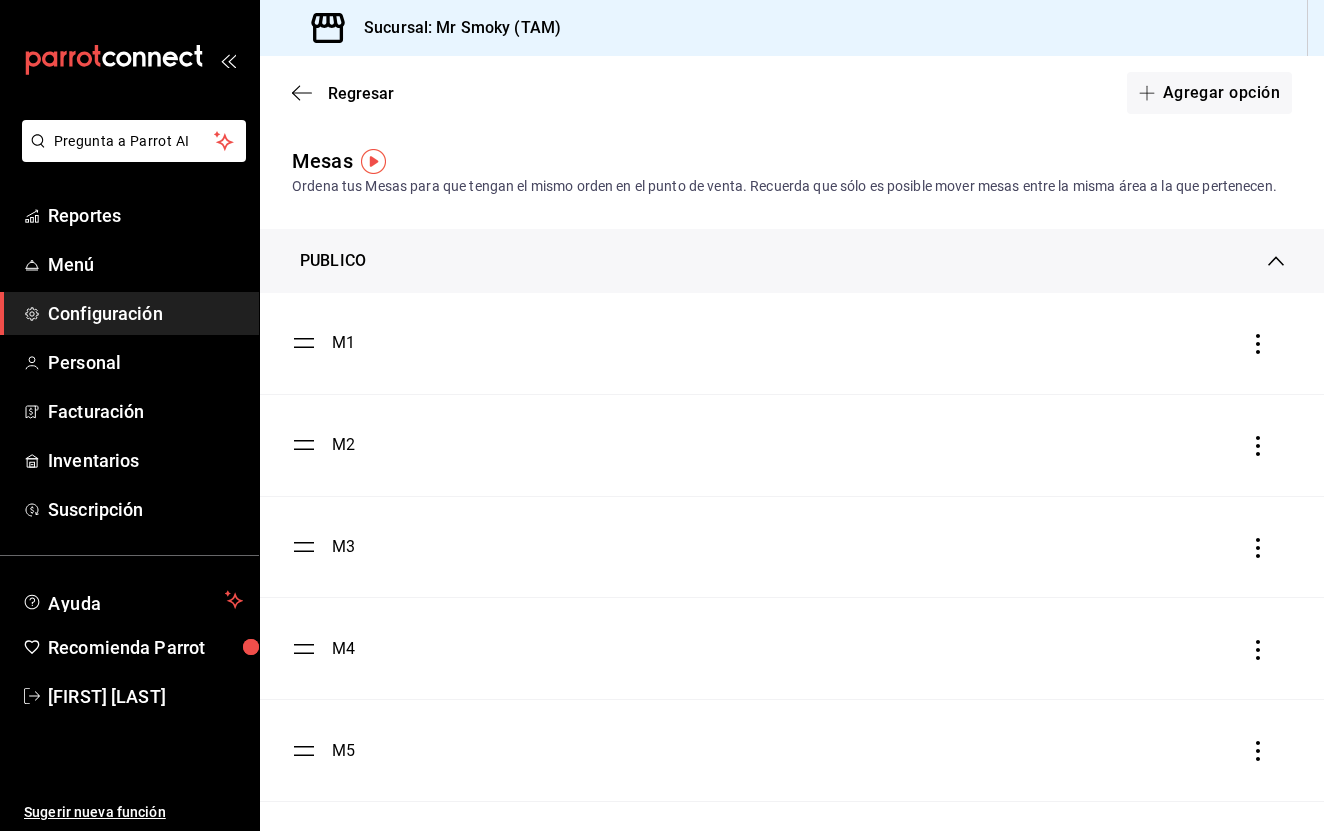 scroll, scrollTop: 0, scrollLeft: 0, axis: both 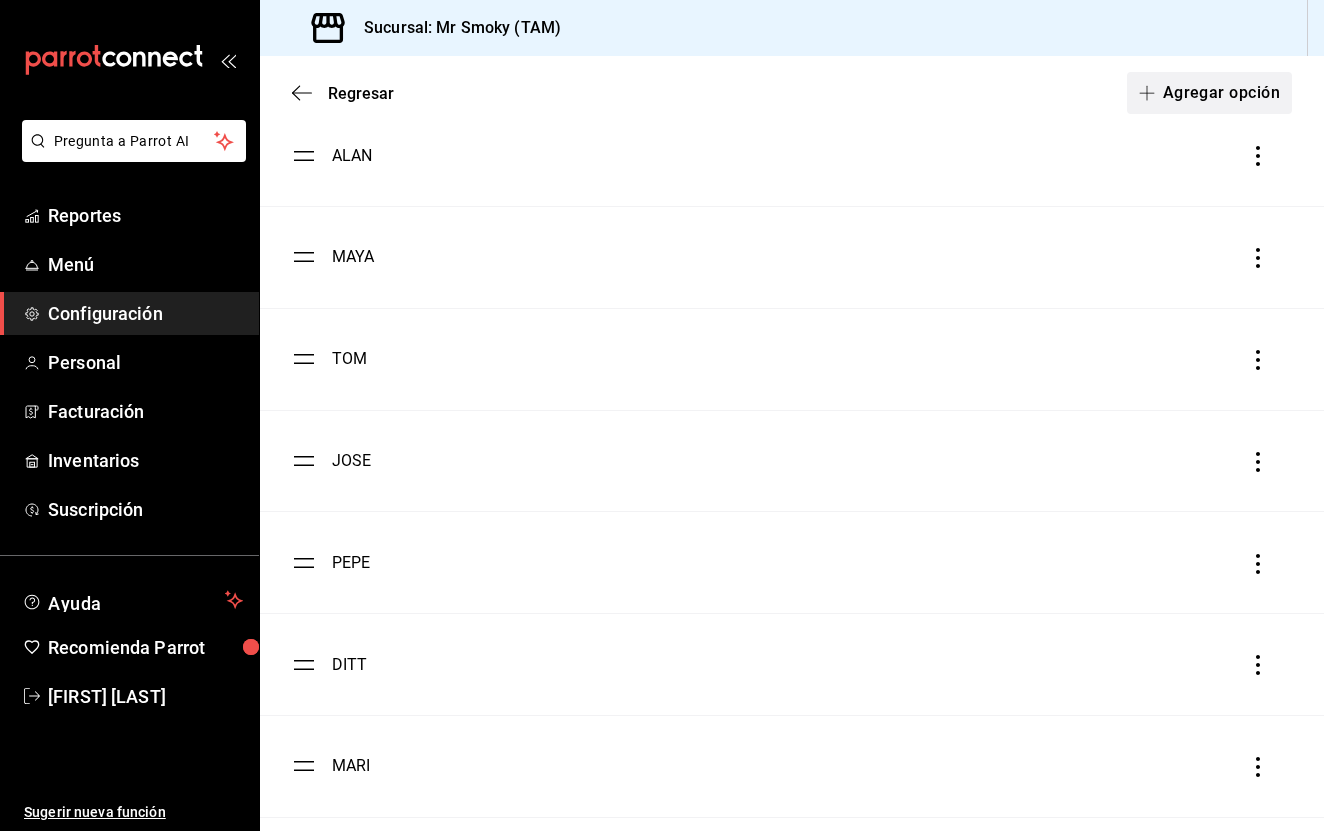 click on "Agregar opción" at bounding box center [1209, 93] 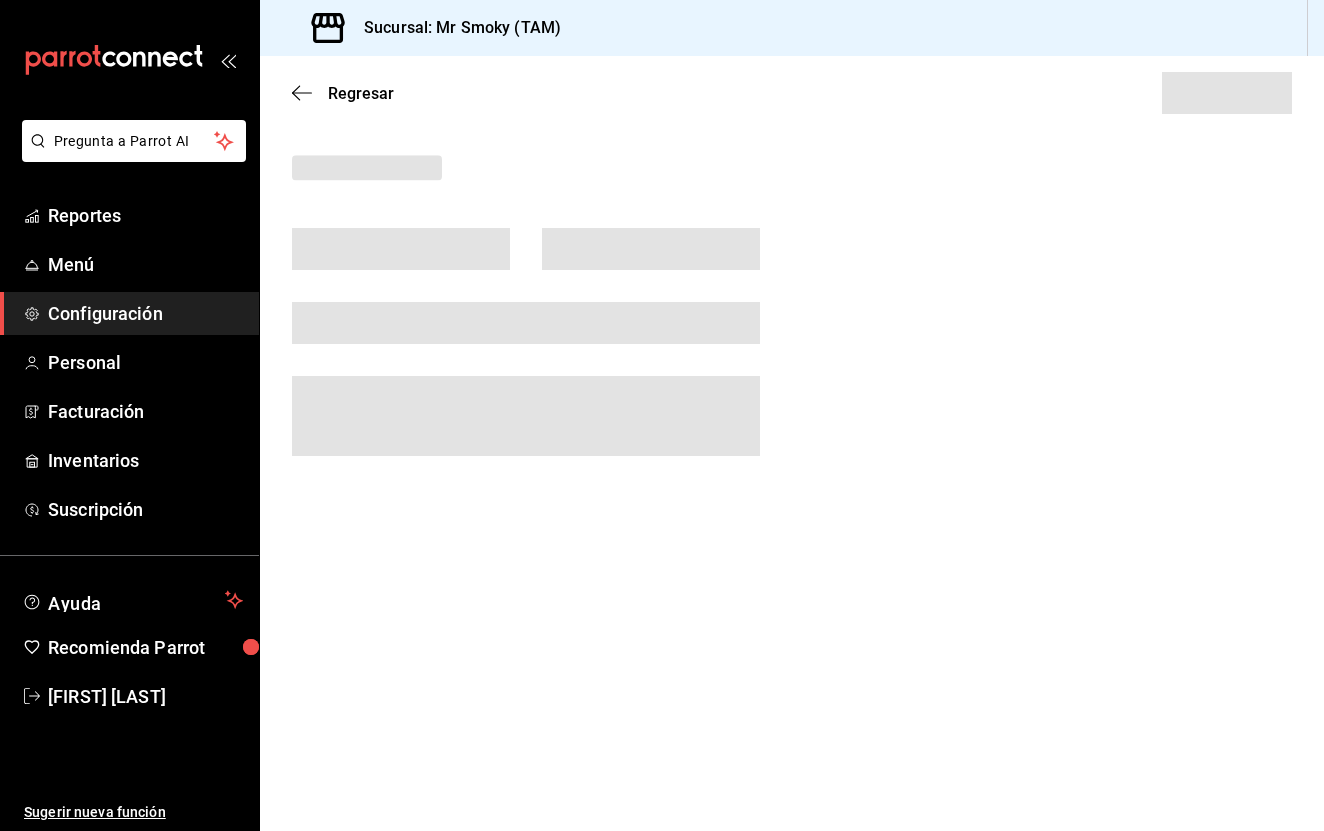 scroll, scrollTop: 0, scrollLeft: 0, axis: both 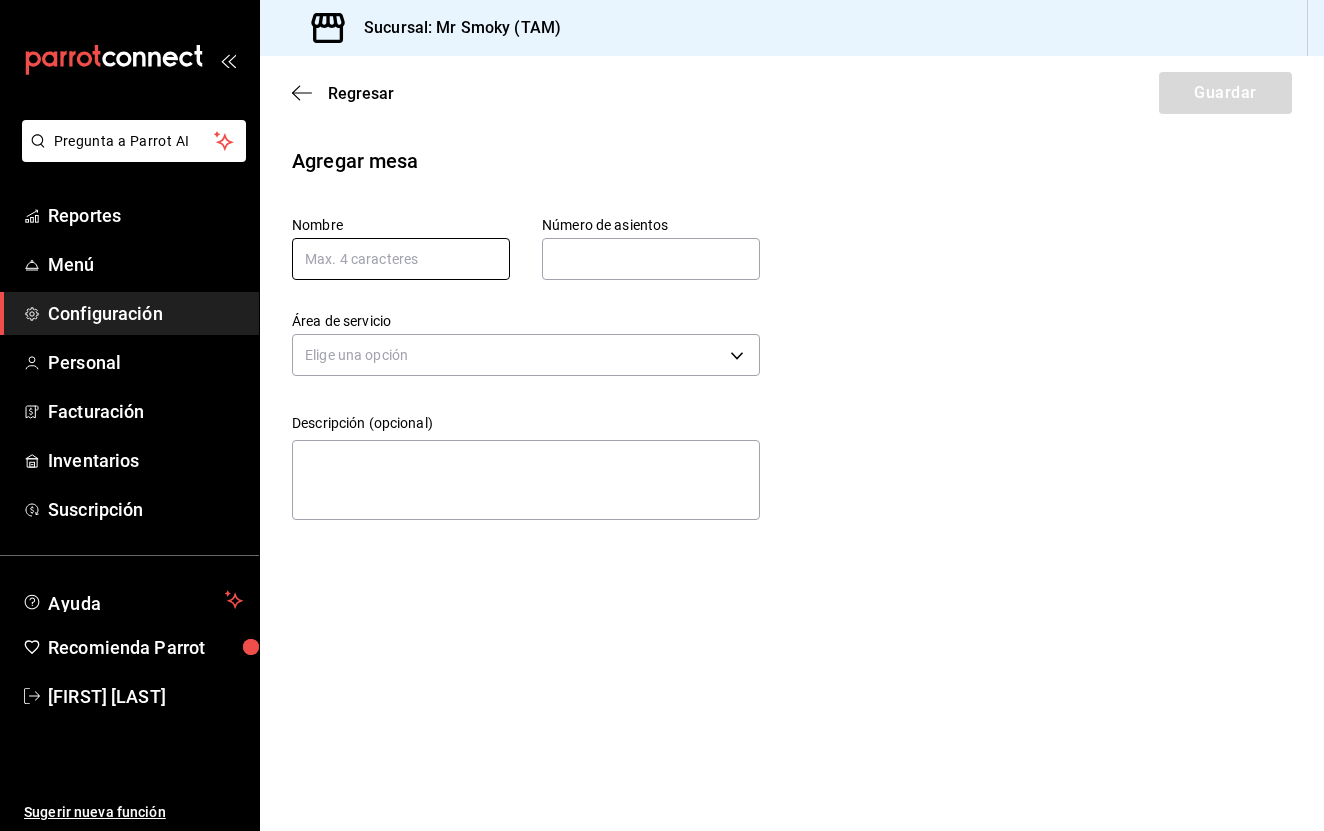 click at bounding box center [401, 259] 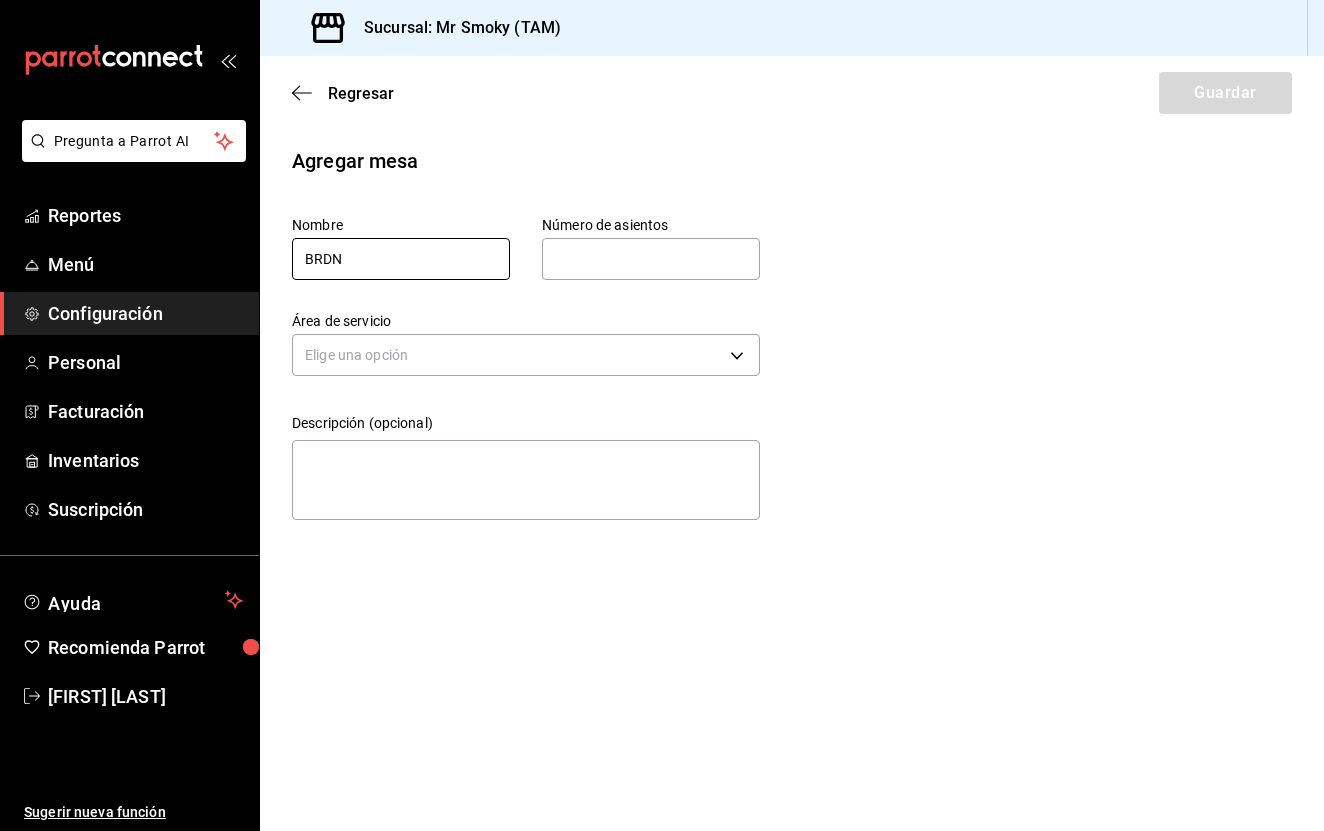 type on "BRDN" 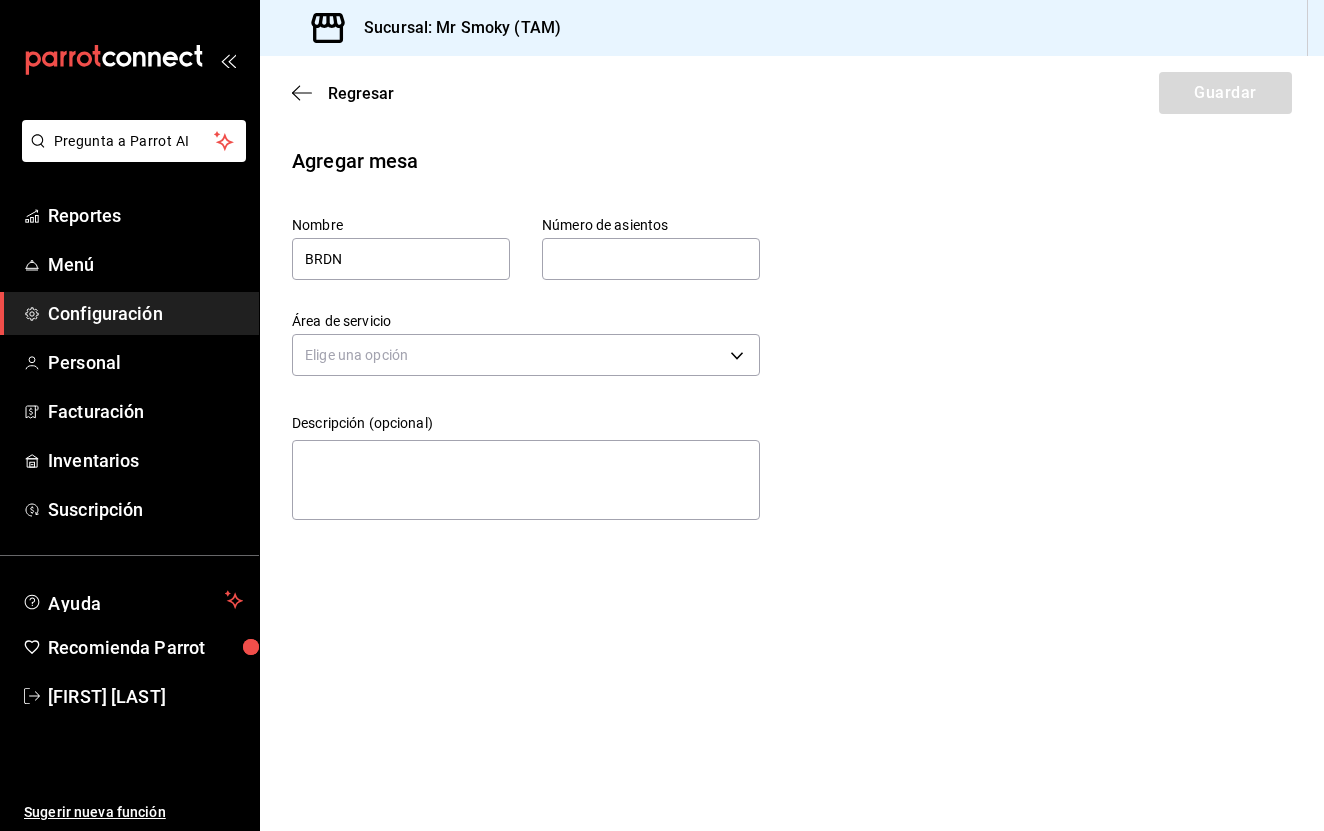 click on "Número de asientos Número de asientos" at bounding box center (635, 232) 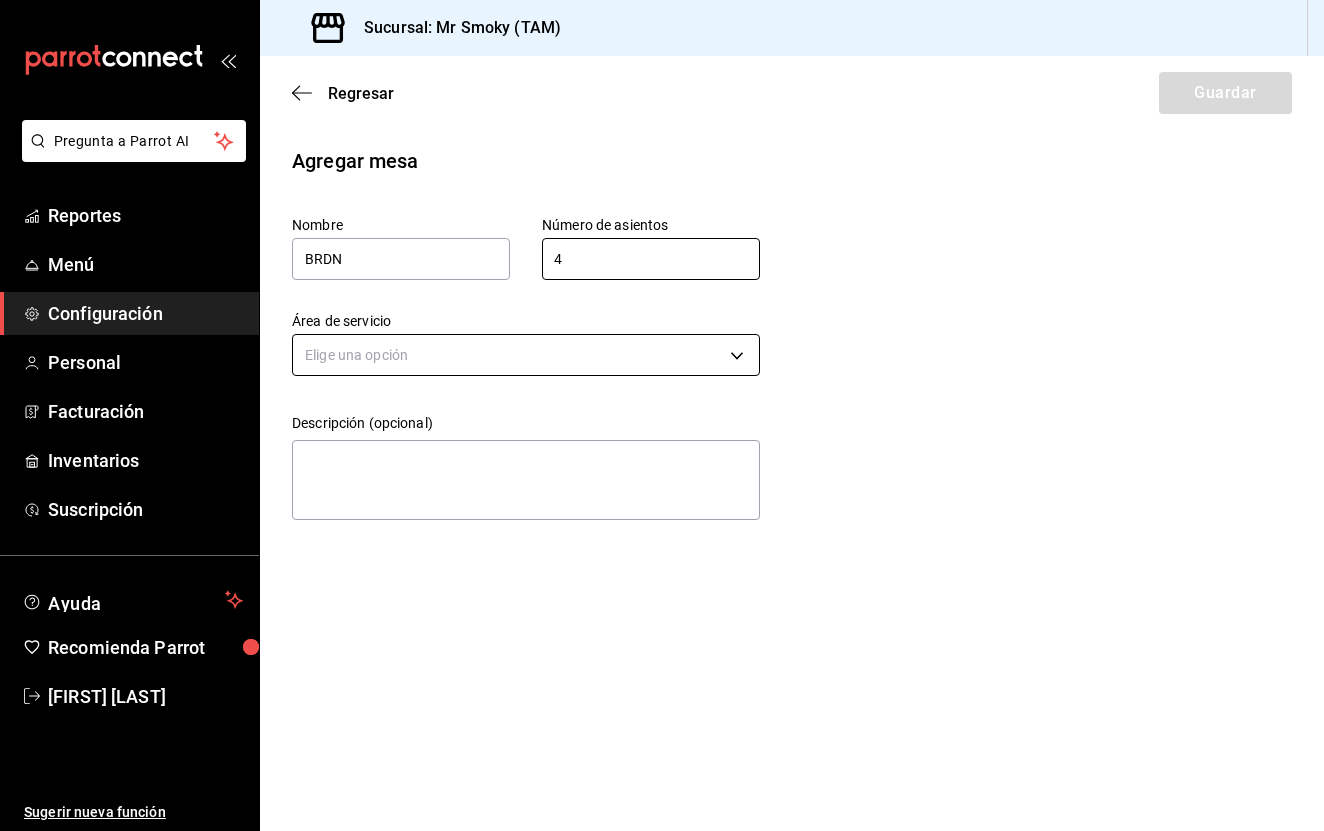click on "Pregunta a Parrot AI Reportes   Menú   Configuración   Personal   Facturación   Inventarios   Suscripción   Ayuda Recomienda Parrot   [FIRST] [LAST]   Sugerir nueva función   Sucursal: Mr Smoky (TAM) Regresar Guardar Agregar mesa Nombre BRDN Número de asientos 4 Número de asientos Área de servicio Elige una opción Descripción (opcional) x GANA 1 MES GRATIS EN TU SUSCRIPCIÓN AQUÍ ¿Recuerdas cómo empezó tu restaurante?
Hoy puedes ayudar a un colega a tener el mismo cambio que tú viviste.
Recomienda Parrot directamente desde tu Portal Administrador.
Es fácil y rápido.
🎁 Por cada restaurante que se una, ganas 1 mes gratis. Ver video tutorial Ir a video Pregunta a Parrot AI Reportes   Menú   Configuración   Personal   Facturación   Inventarios   Suscripción   Ayuda Recomienda Parrot   [FIRST] [LAST]   Sugerir nueva función   Visitar centro de ayuda ([PHONE]) [EMAIL] Visitar centro de ayuda ([PHONE]) [EMAIL]" at bounding box center [662, 415] 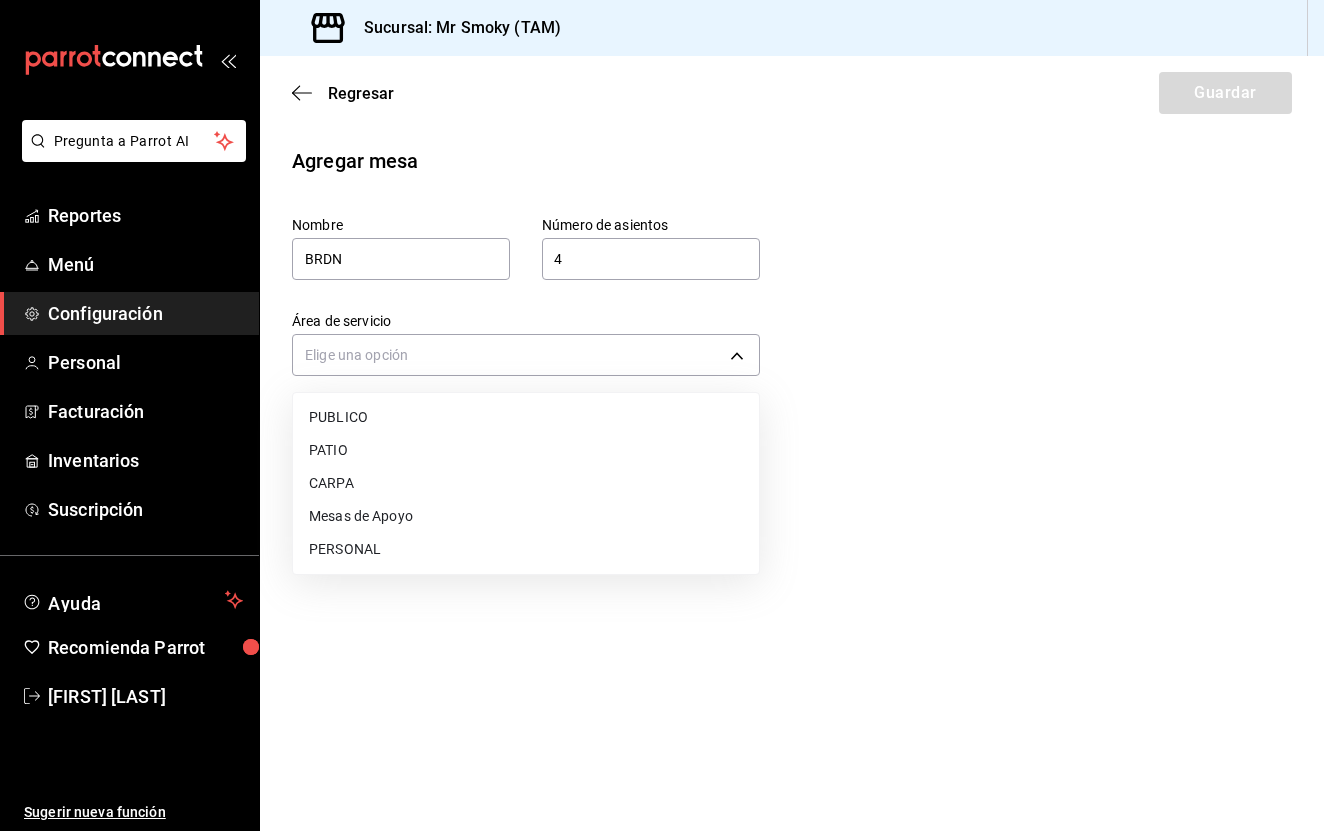 click on "PERSONAL" at bounding box center (526, 549) 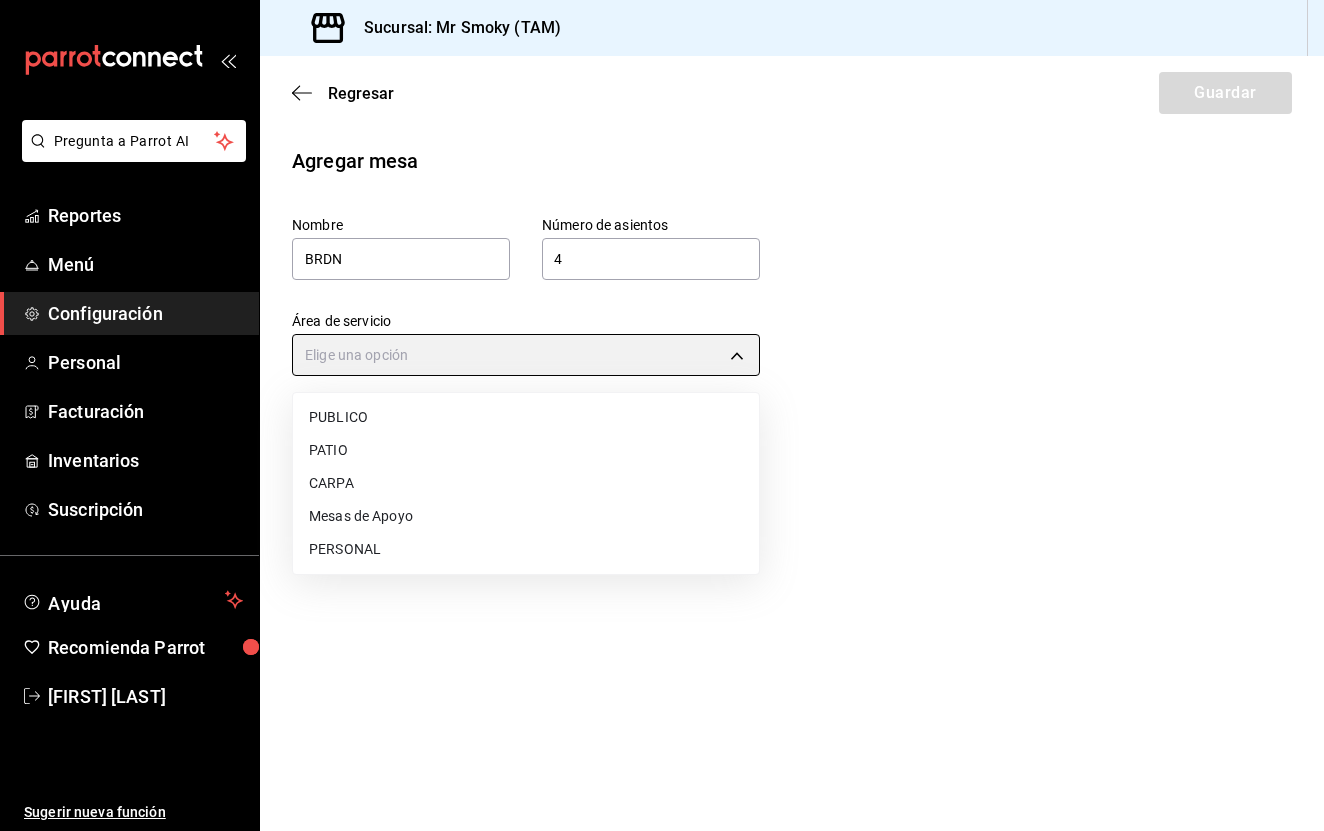 type on "8e3d998d-56e8-4c04-a4d3-72bf8487b6c6" 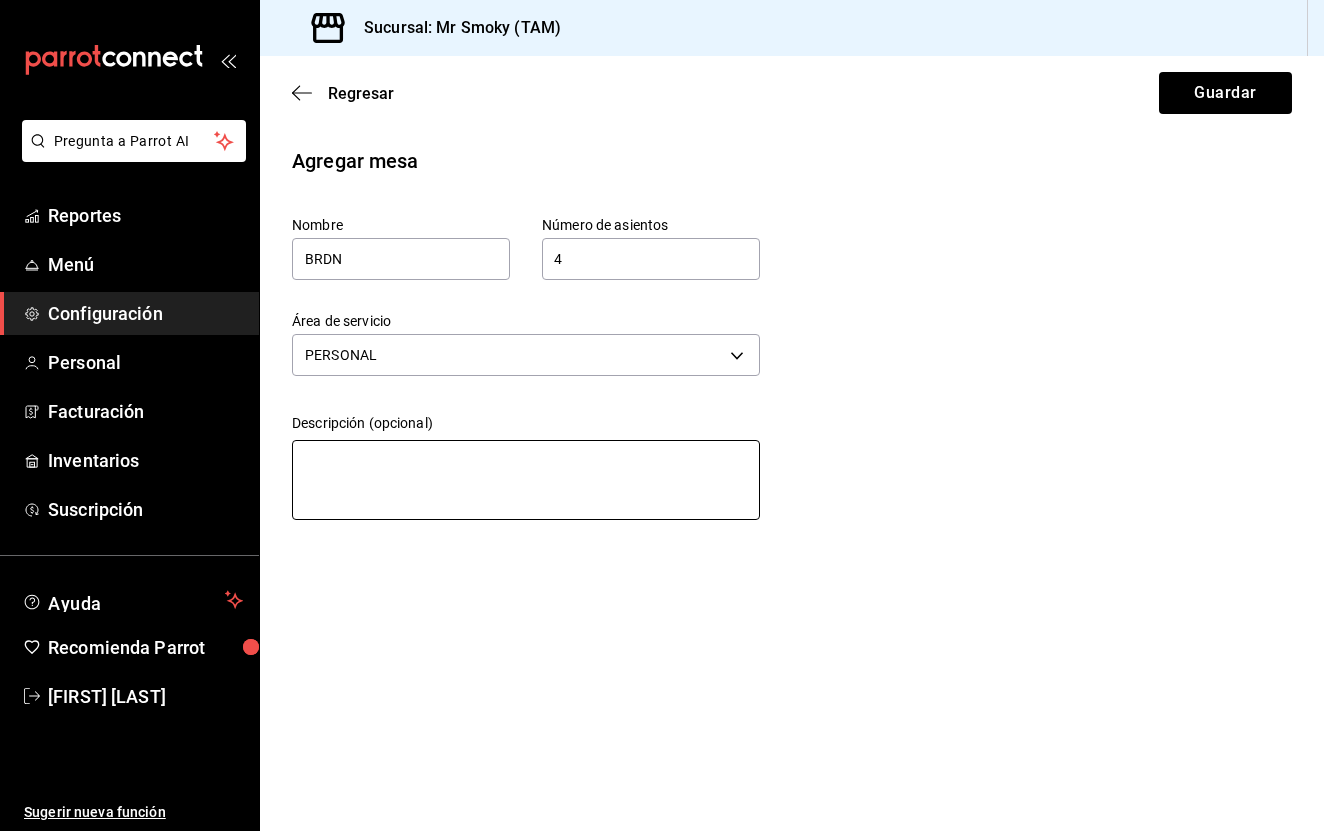 click at bounding box center [526, 480] 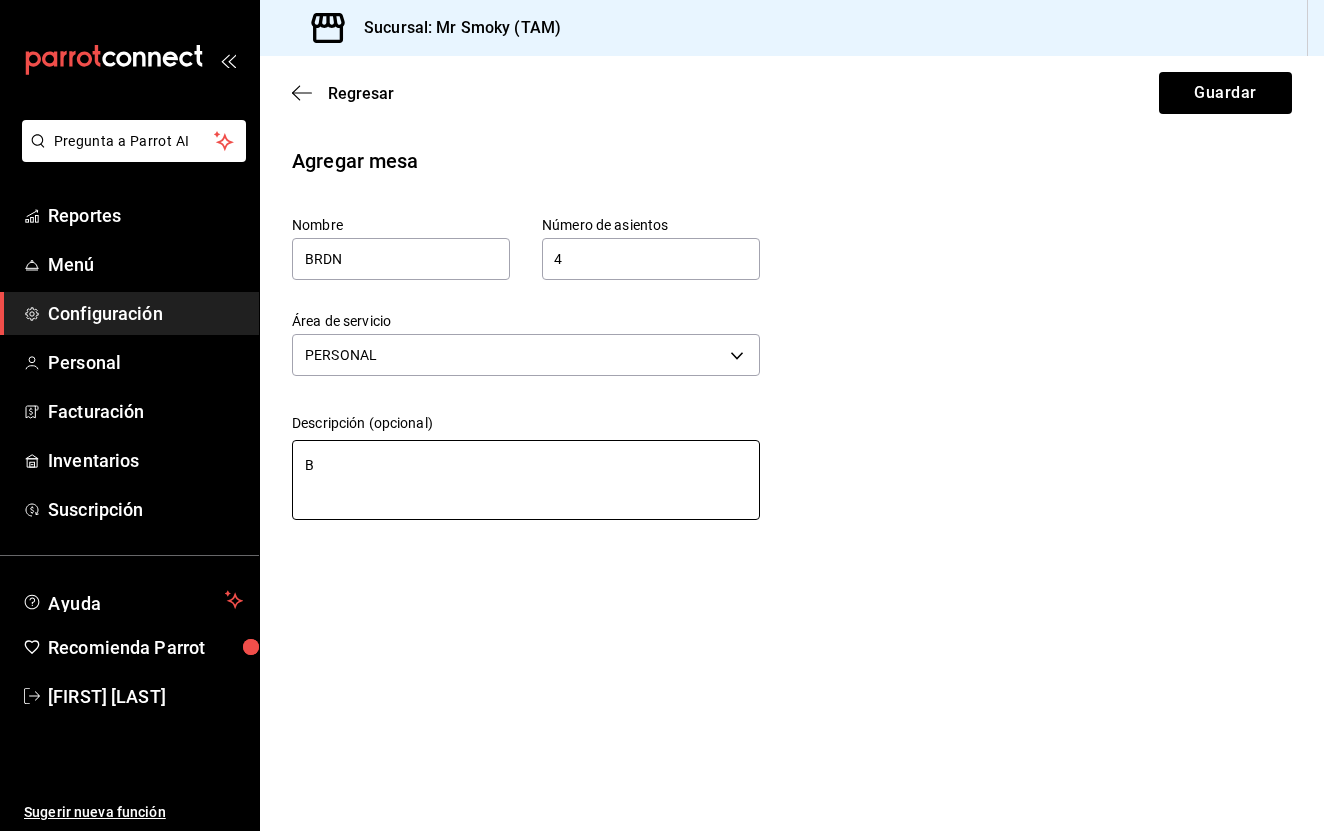 type on "BR" 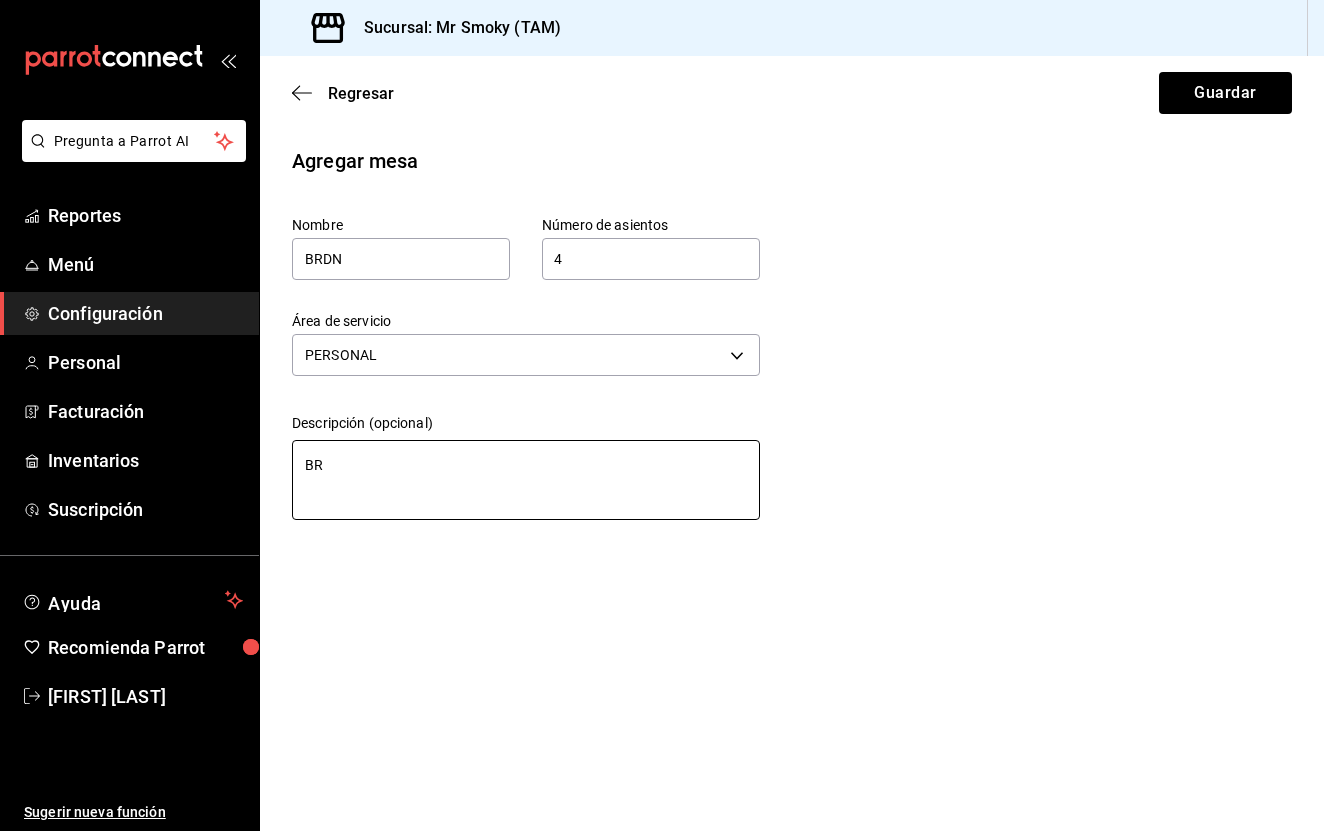 type on "BRA" 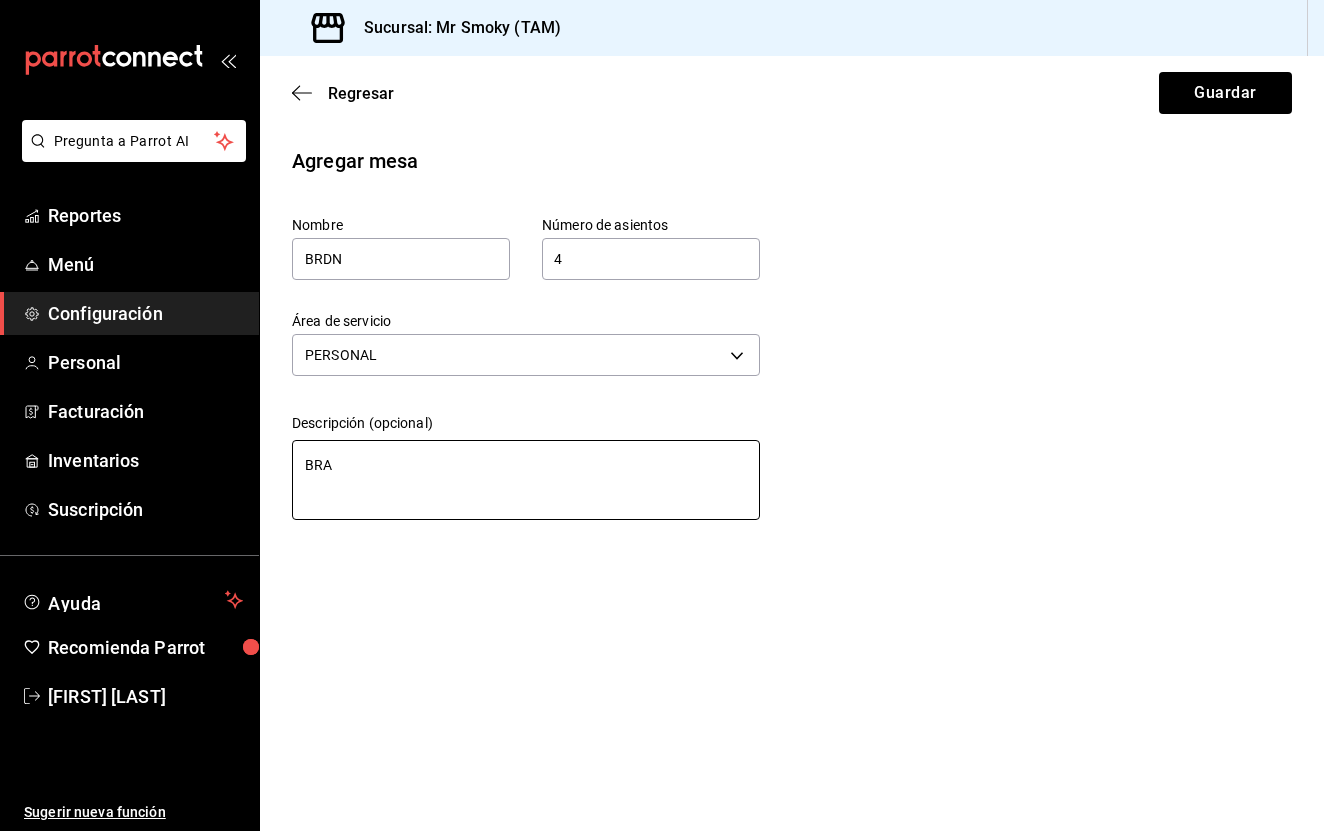 type on "BRAN" 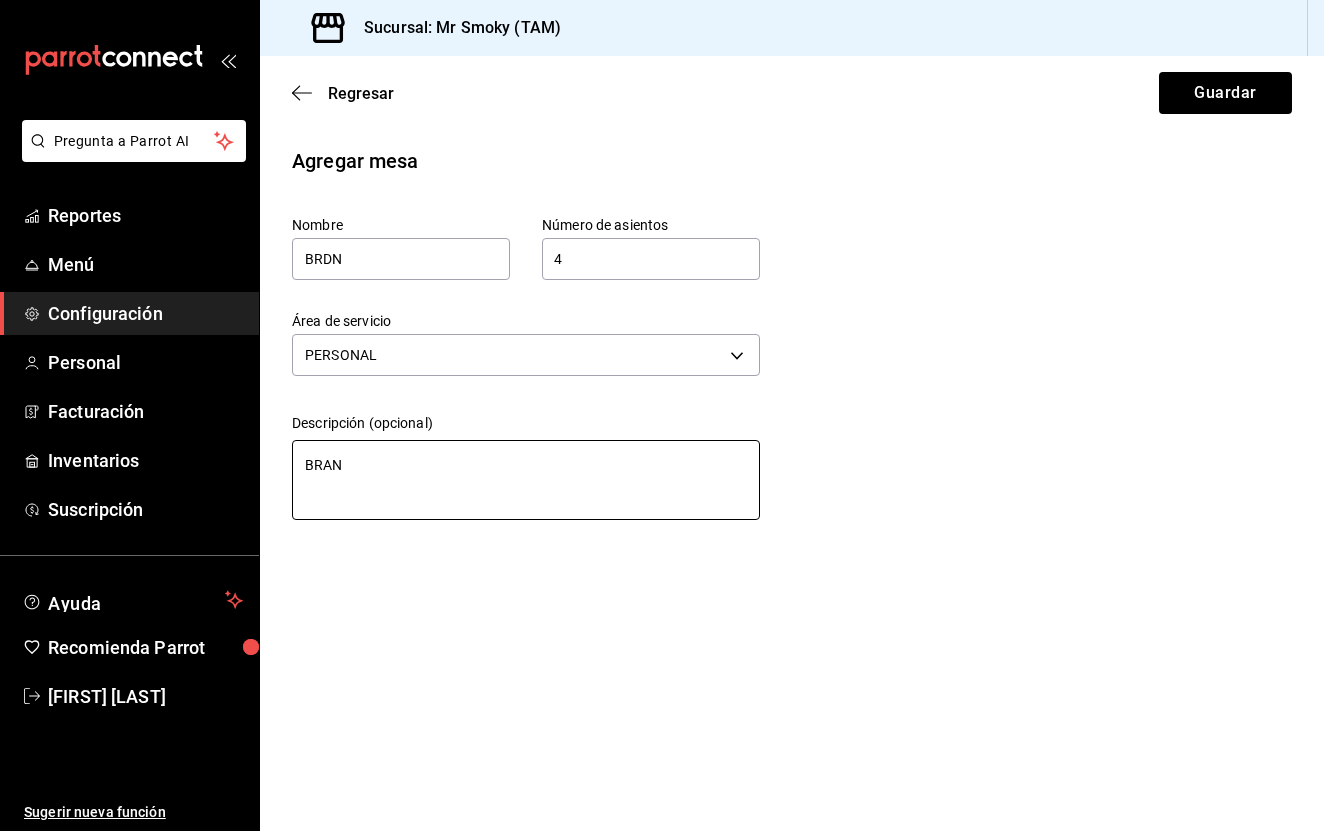 type on "BRAND" 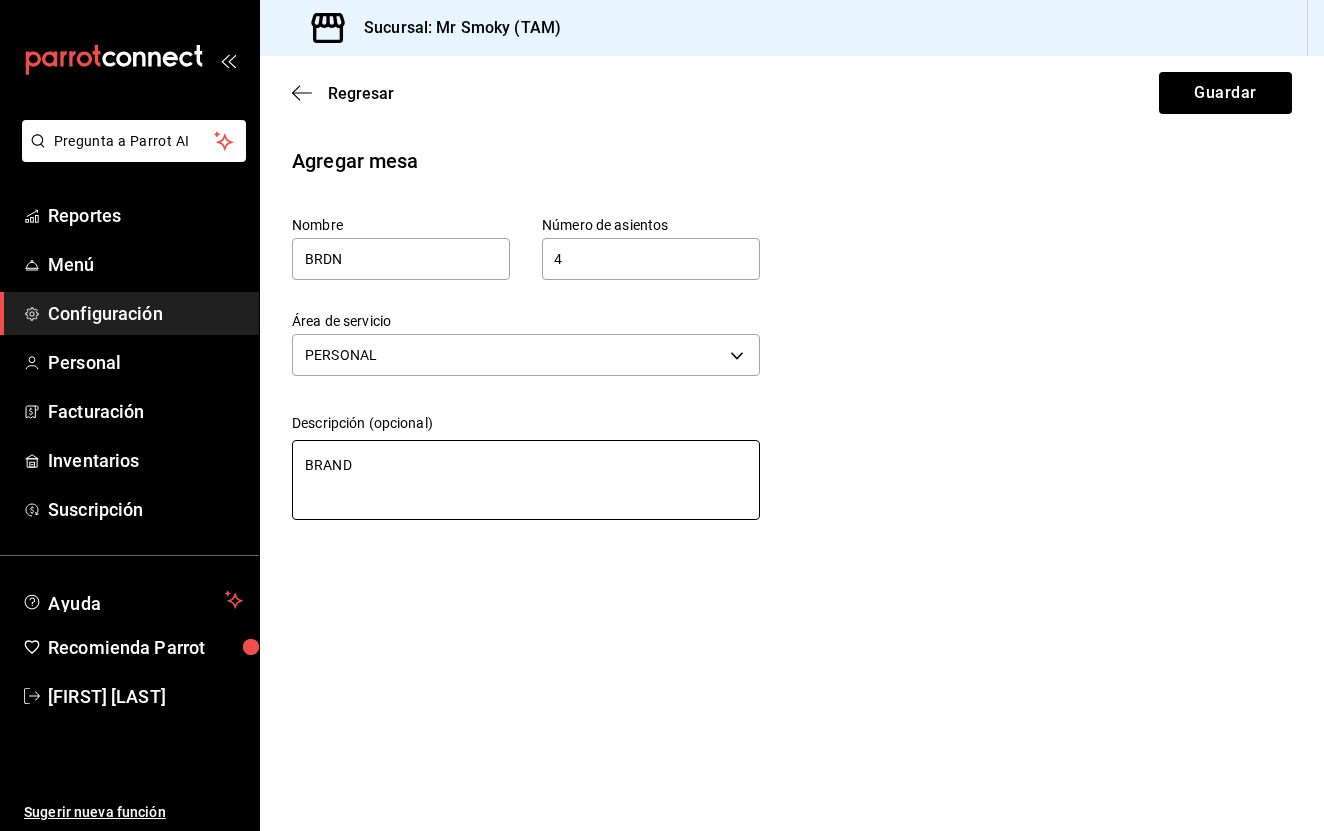 type on "BRANDO" 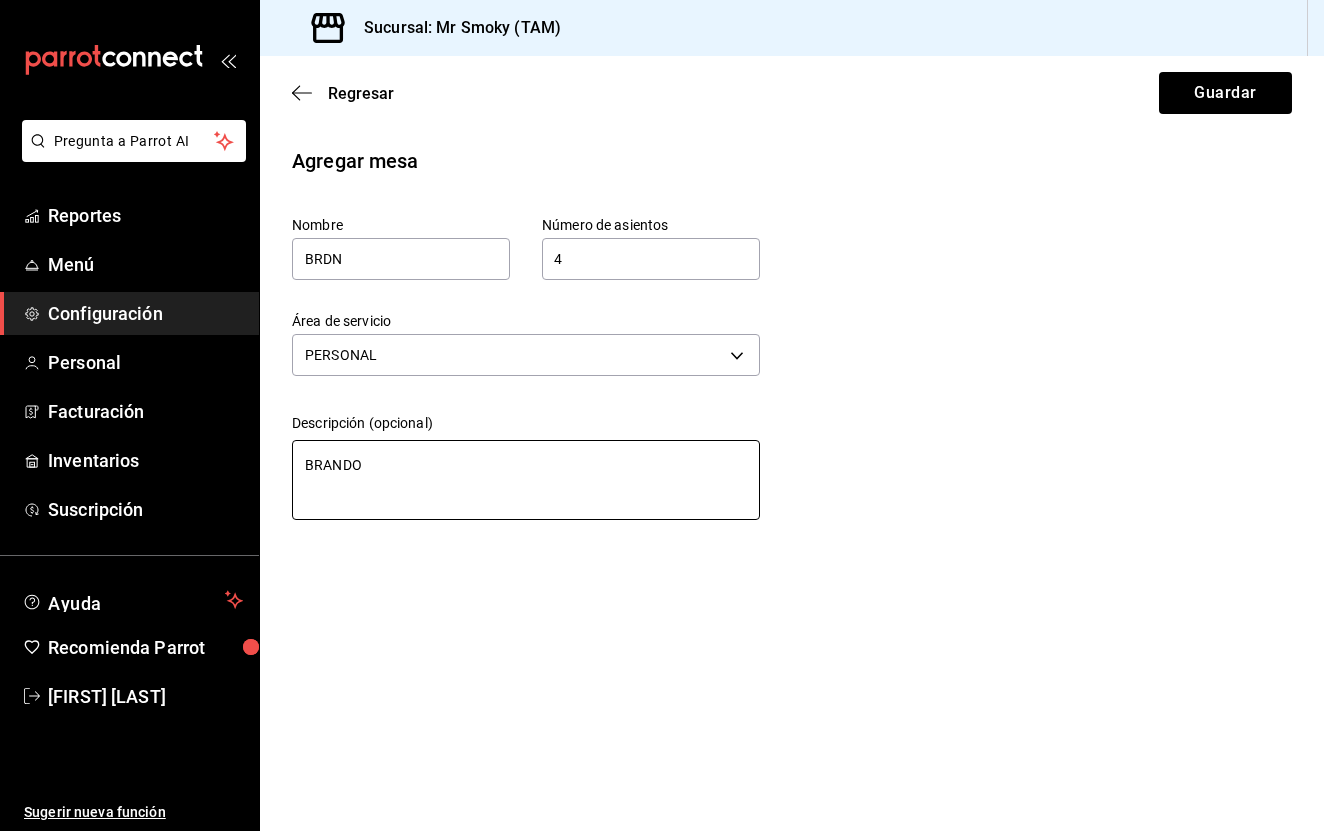 type on "BRANDON" 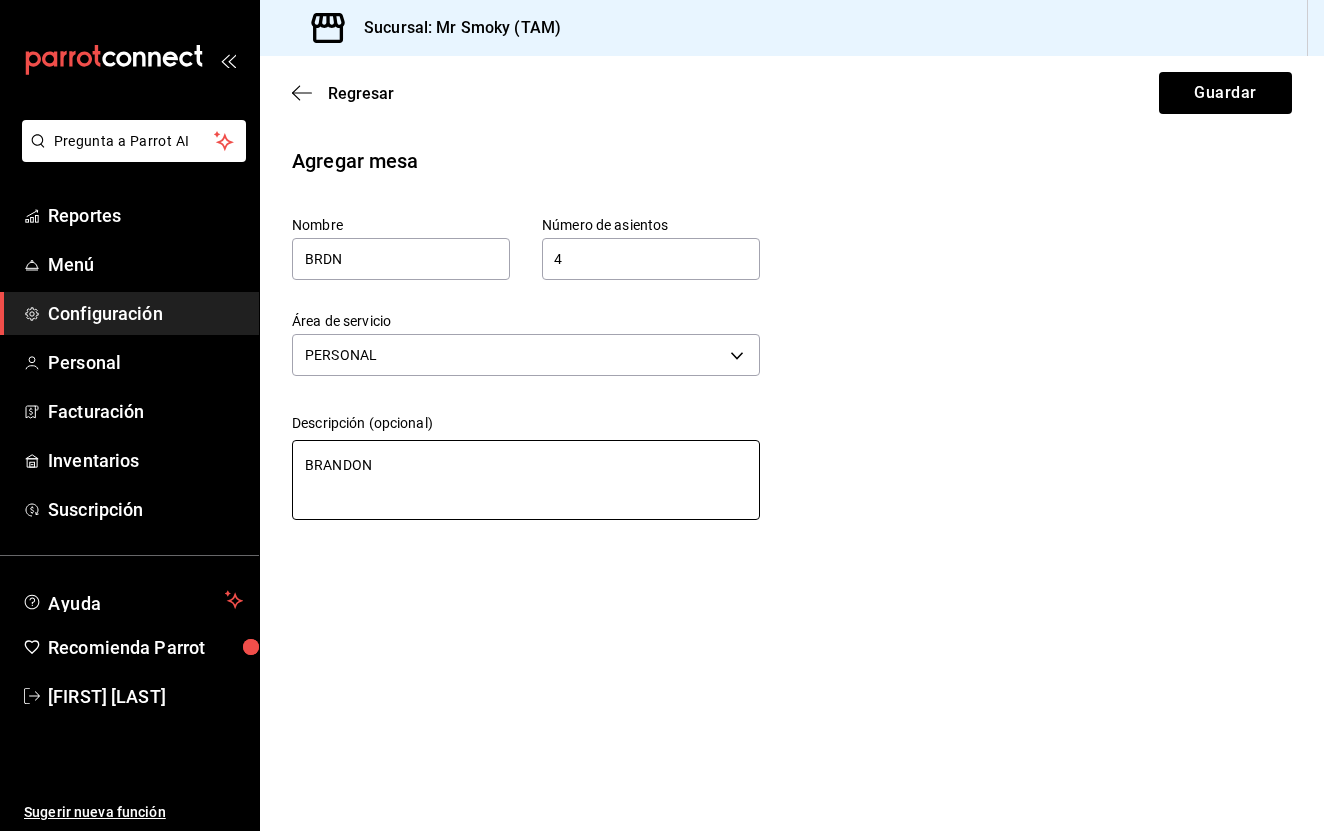 type on "BRANDON" 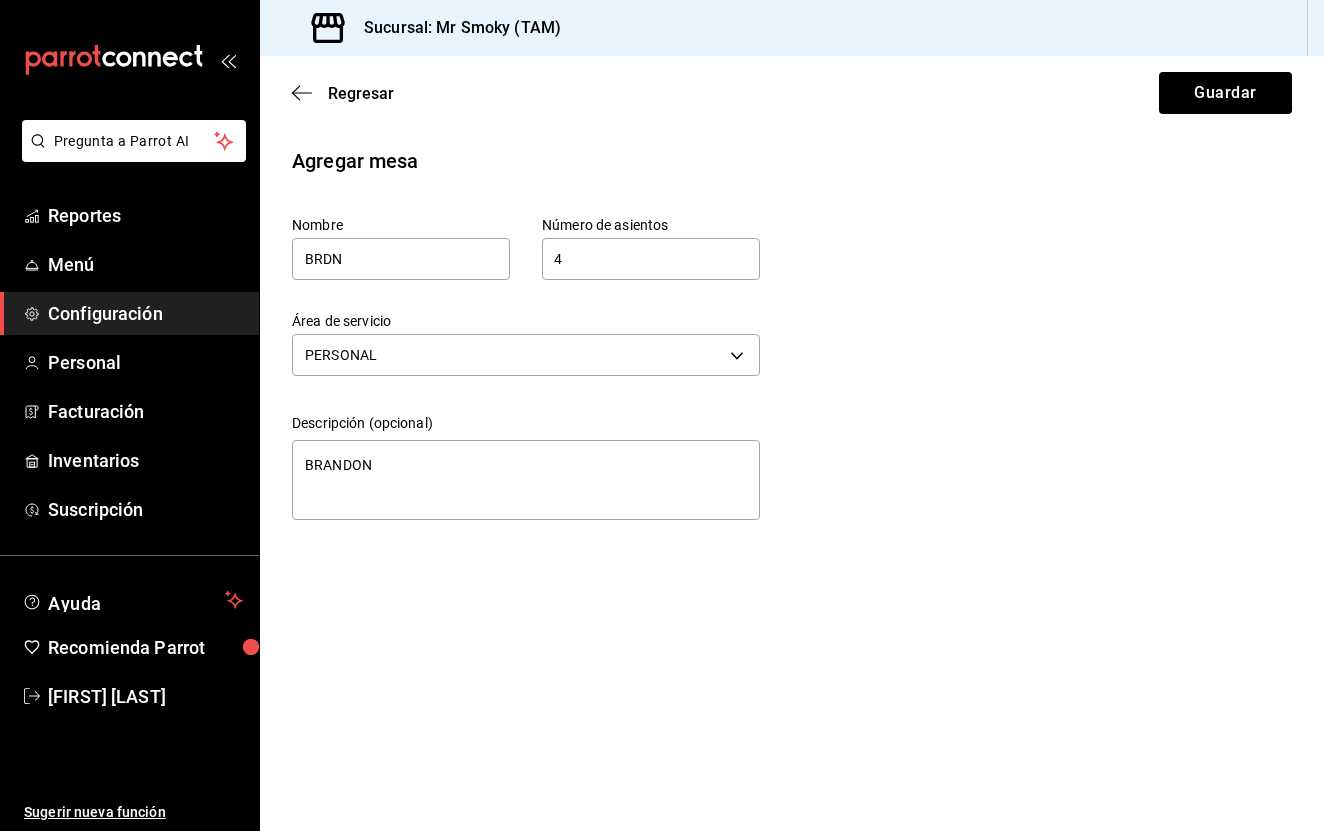 click on "Agregar mesa Nombre BRDN Número de asientos 4 Número de asientos Área de servicio PERSONAL [UUID] Descripción (opcional) BRANDON x" at bounding box center [792, 337] 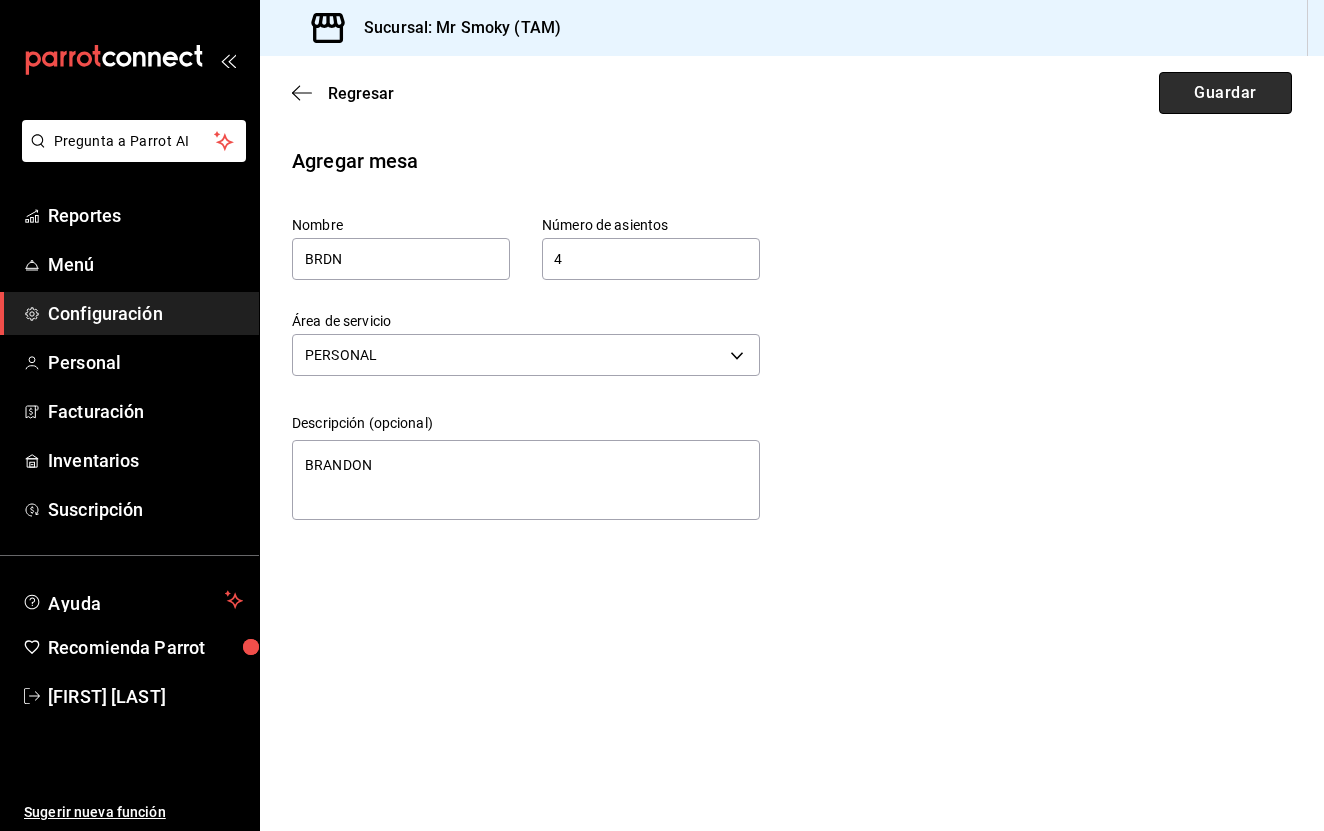 click on "Guardar" at bounding box center [1225, 93] 